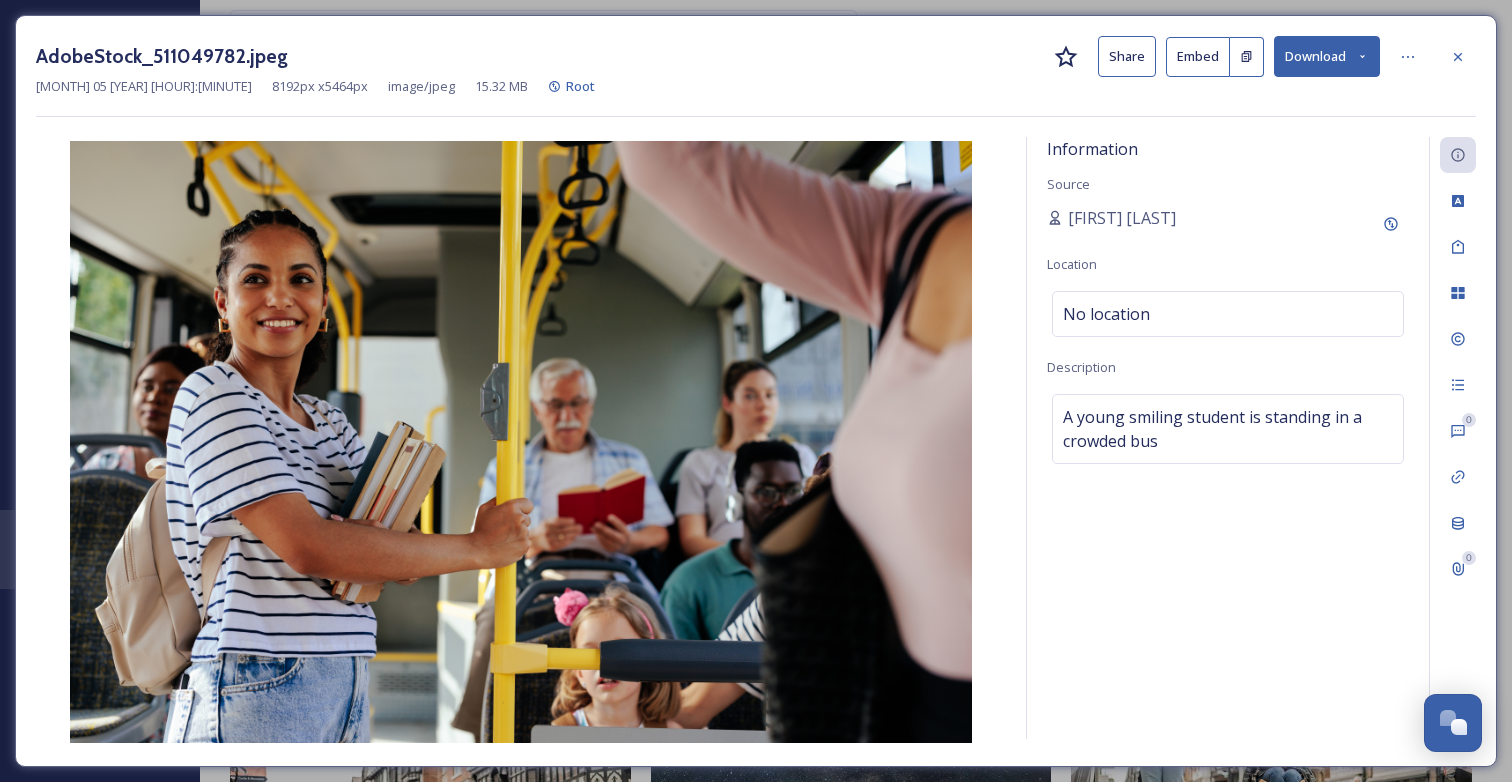 scroll, scrollTop: 1240, scrollLeft: 0, axis: vertical 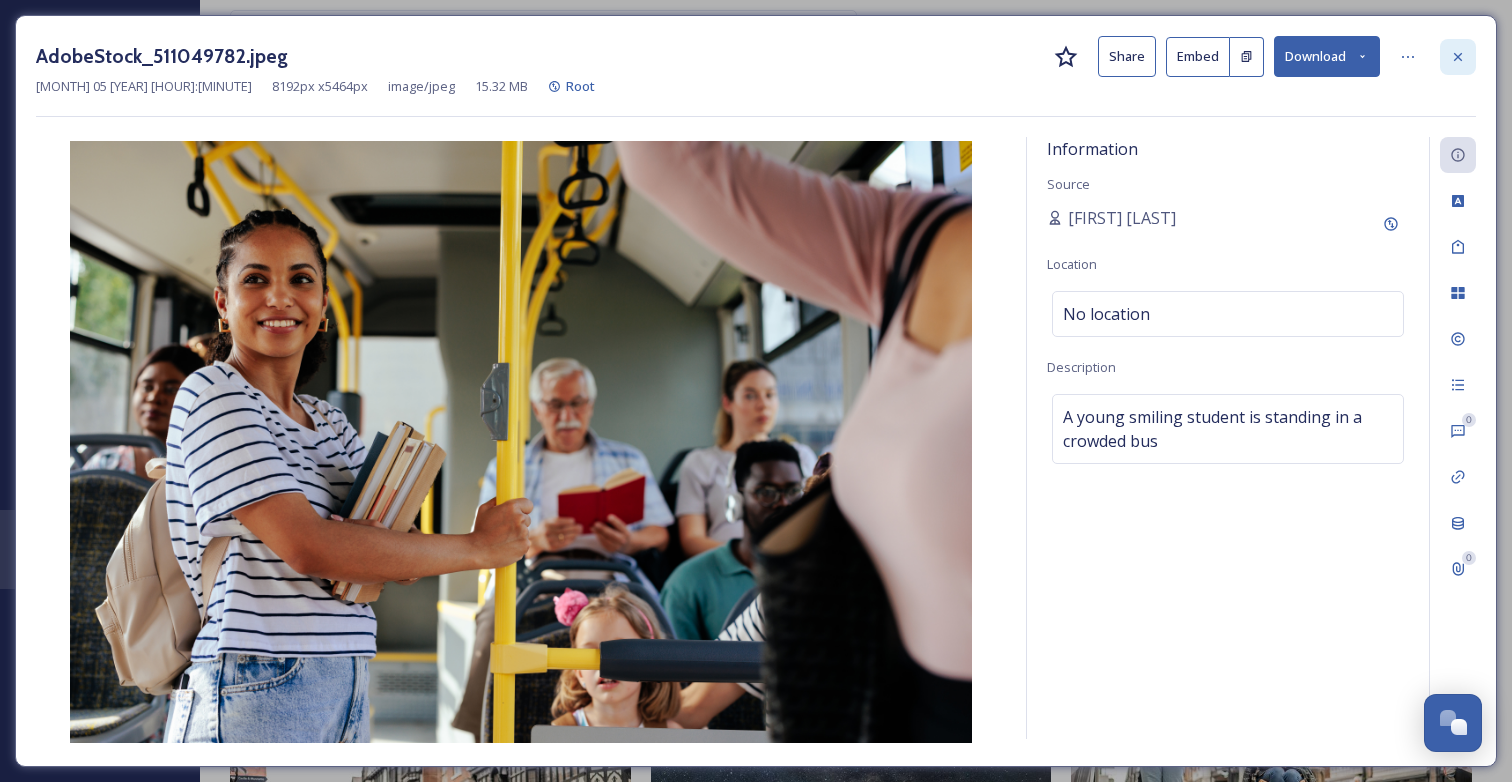 click at bounding box center [1458, 57] 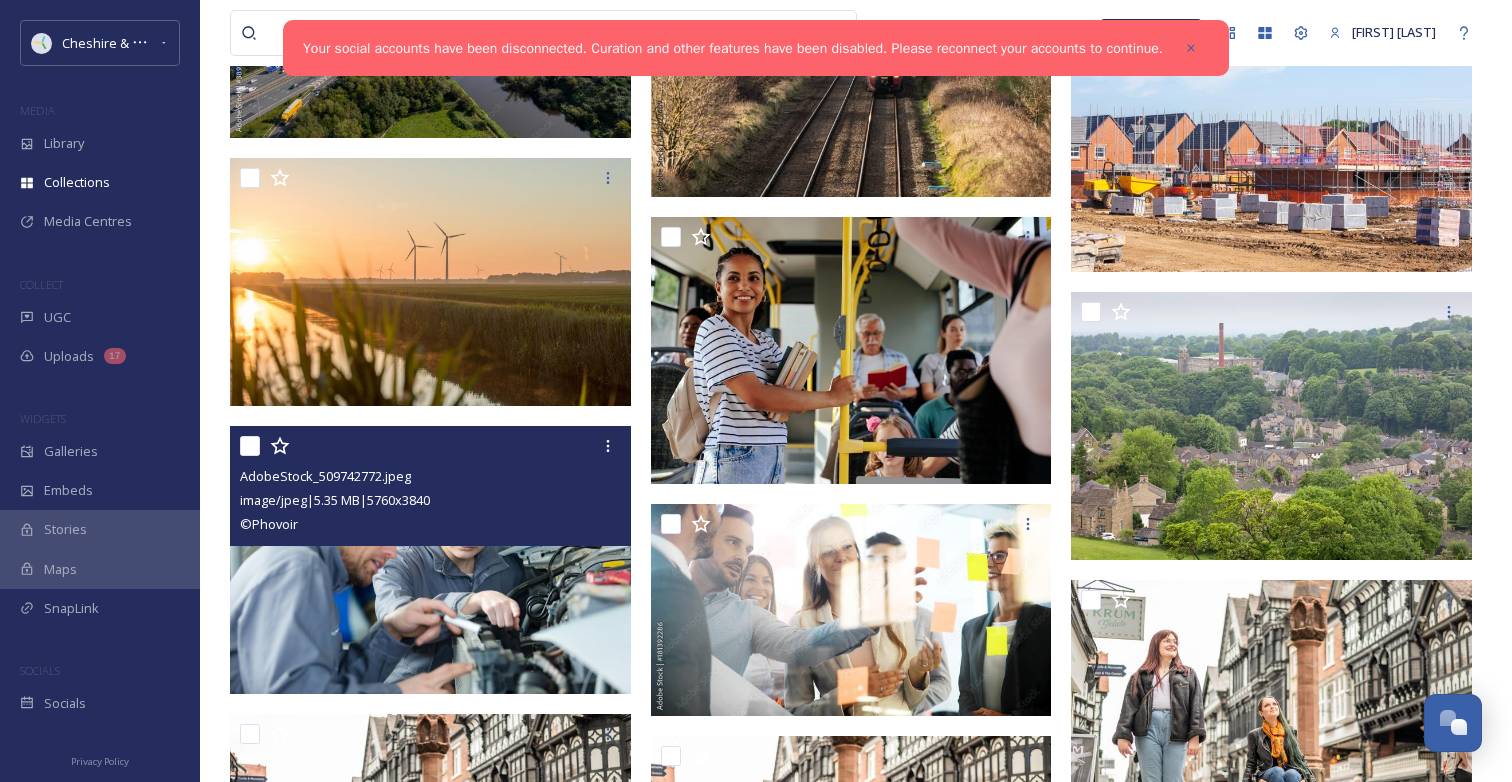 click at bounding box center [430, 560] 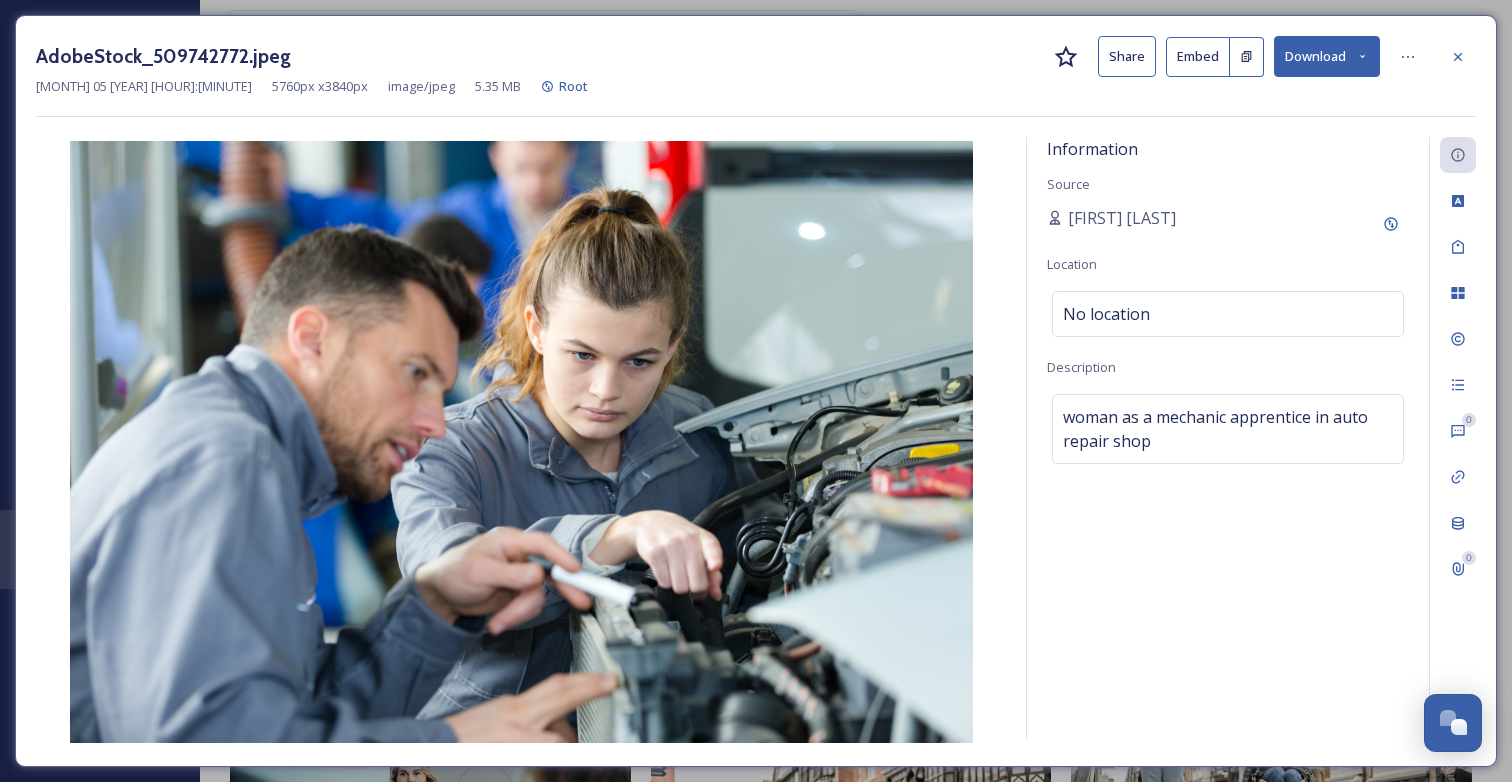 click on "Download" at bounding box center (1327, 56) 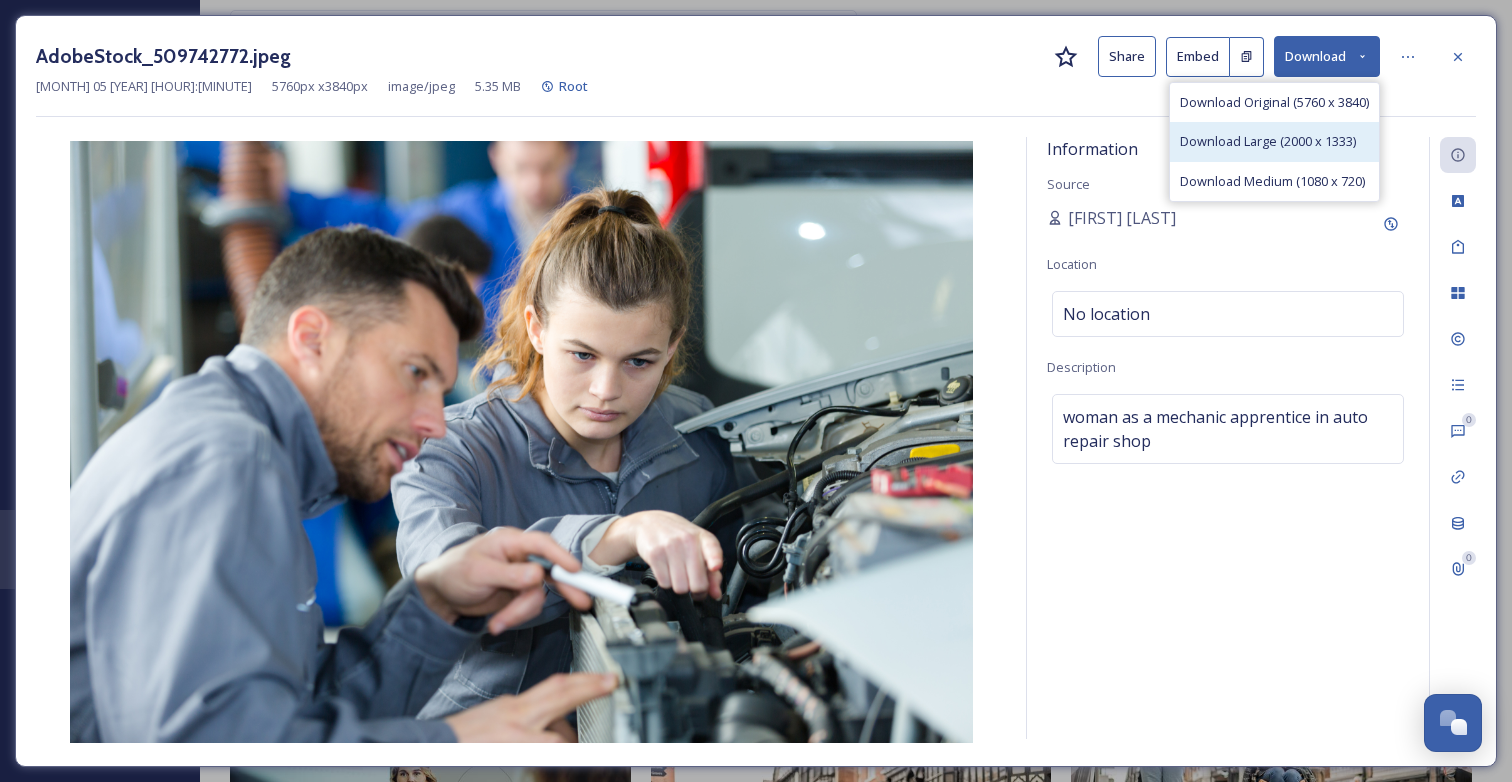 click on "Download Large (2000 x 1333)" at bounding box center [1268, 141] 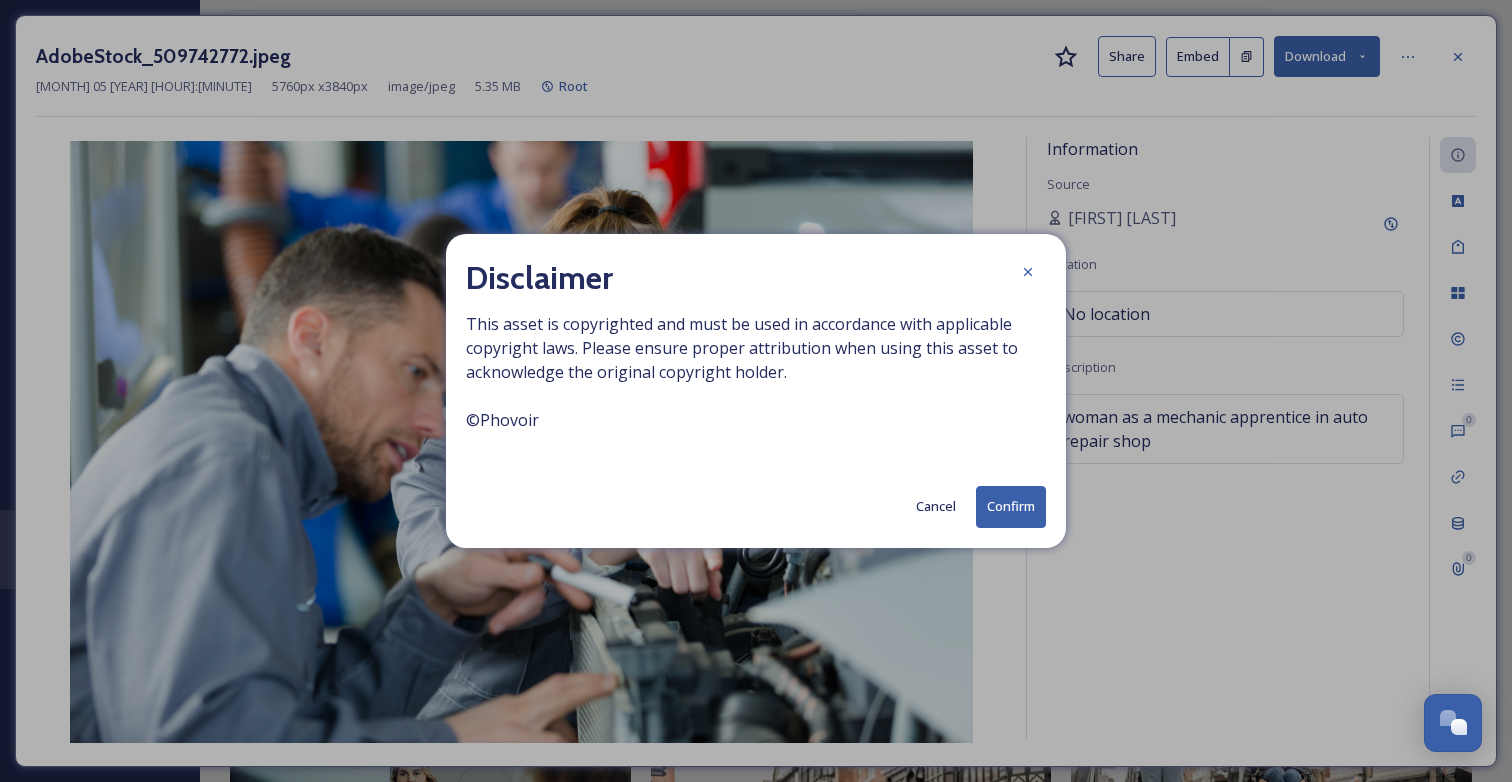 click on "Cancel" at bounding box center (936, 506) 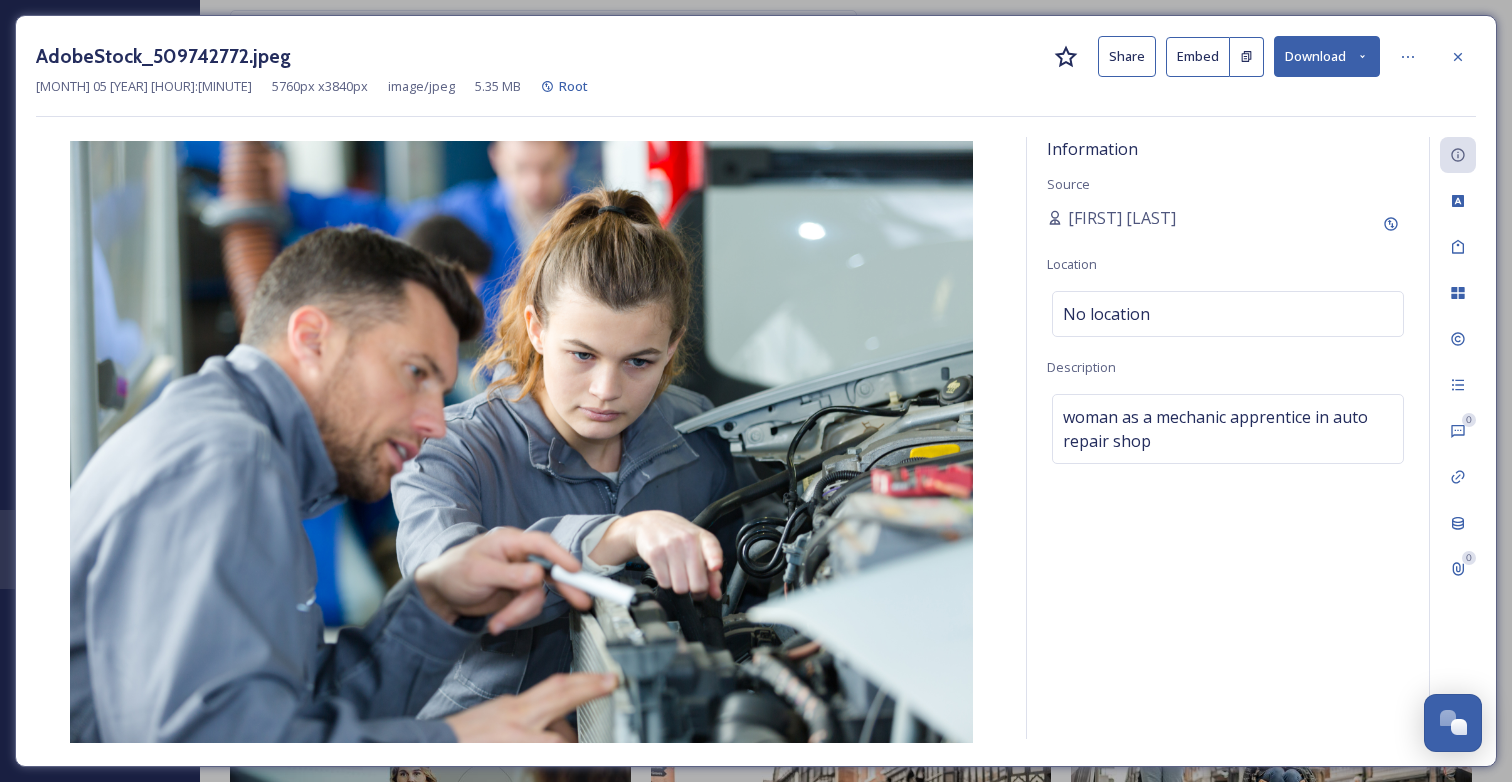 click on "Download" at bounding box center [1327, 56] 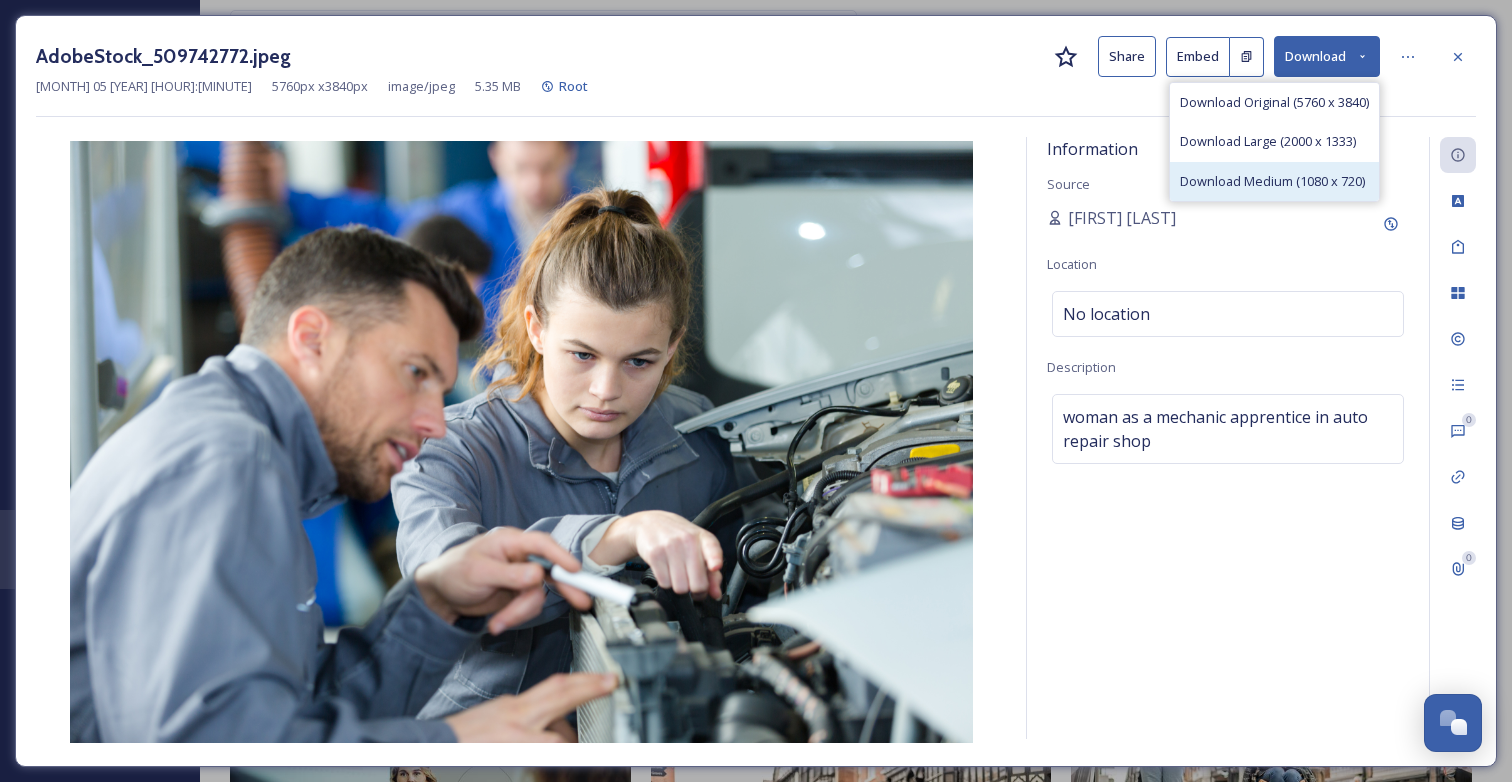 click on "Download Medium (1080 x 720)" at bounding box center [1272, 181] 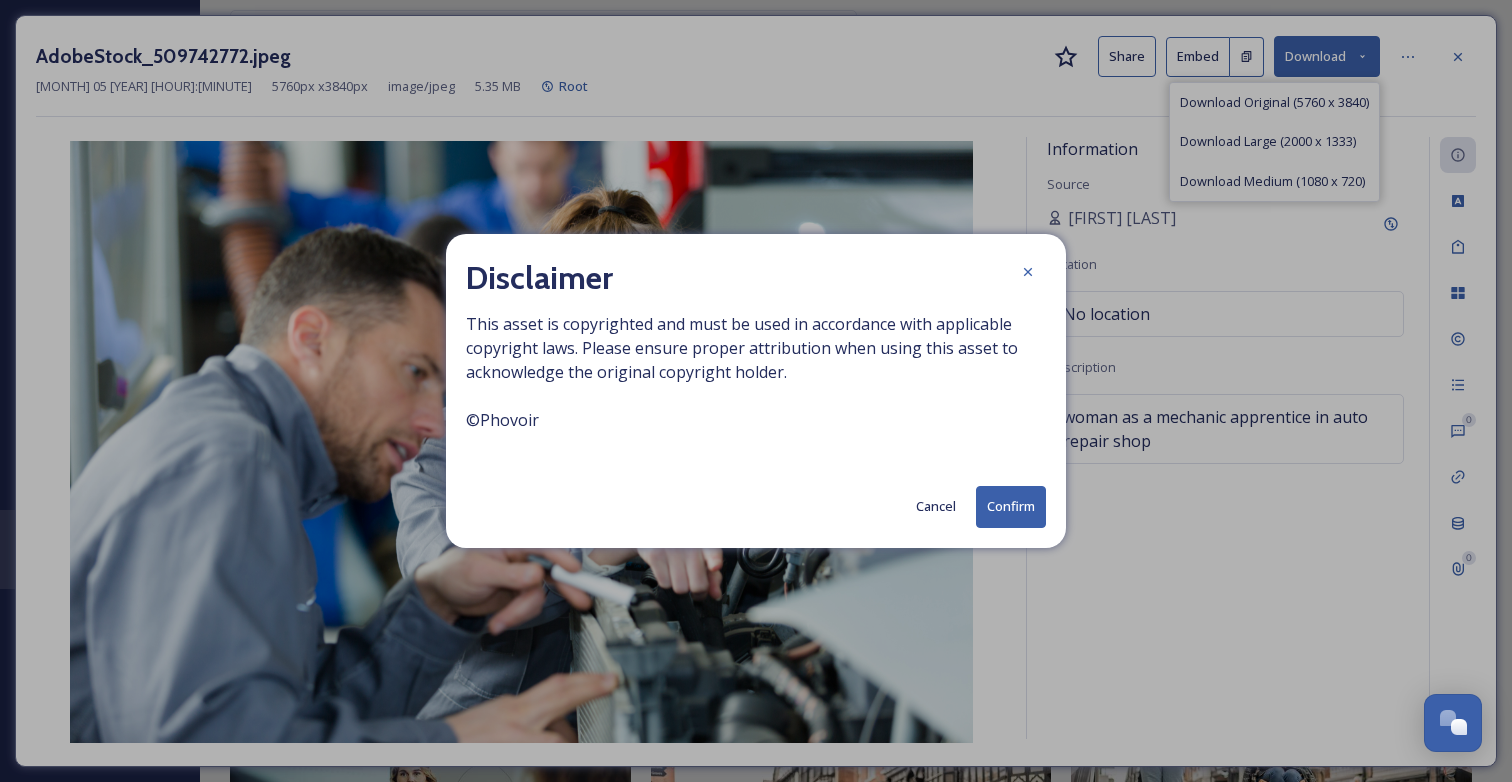 click on "Confirm" at bounding box center (1011, 506) 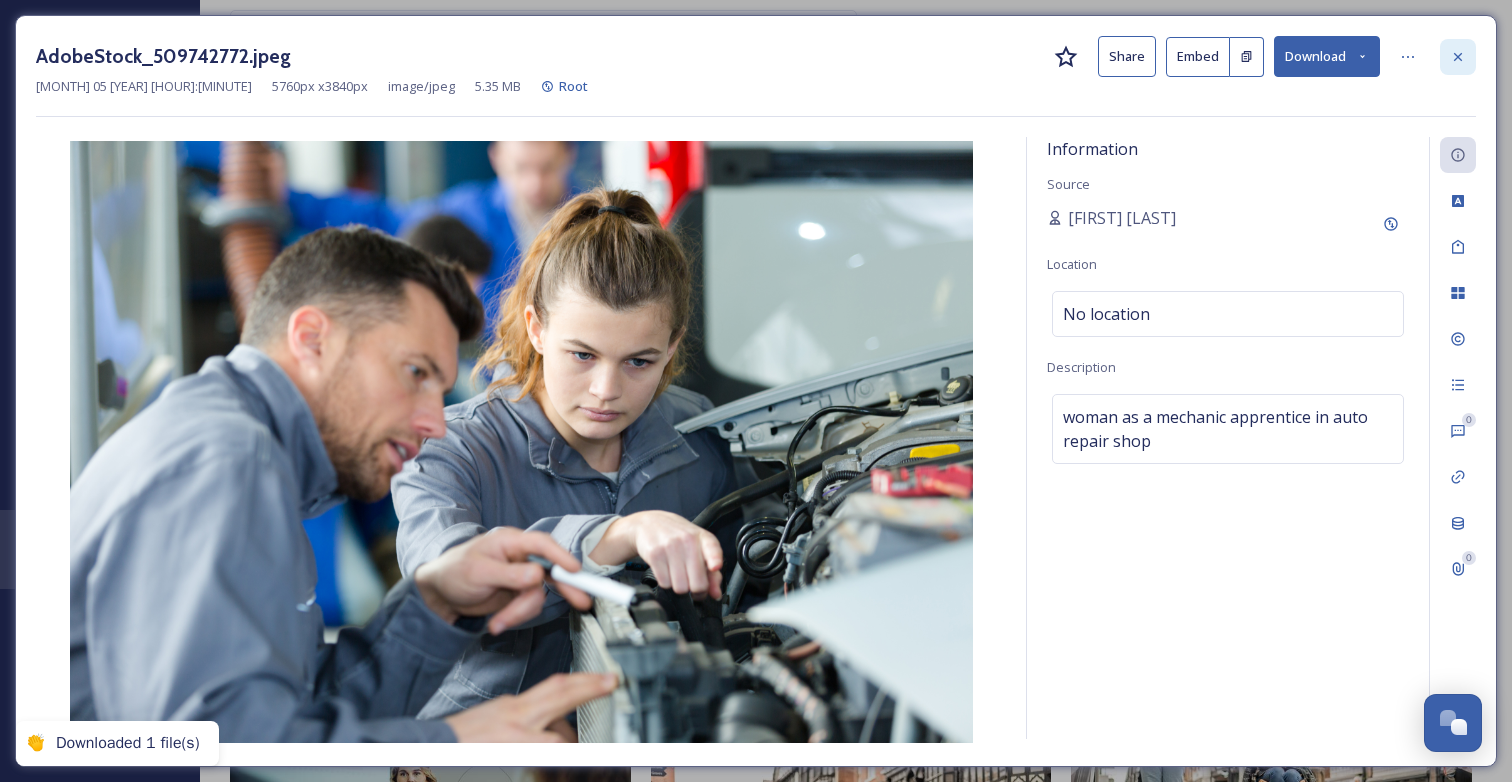 click 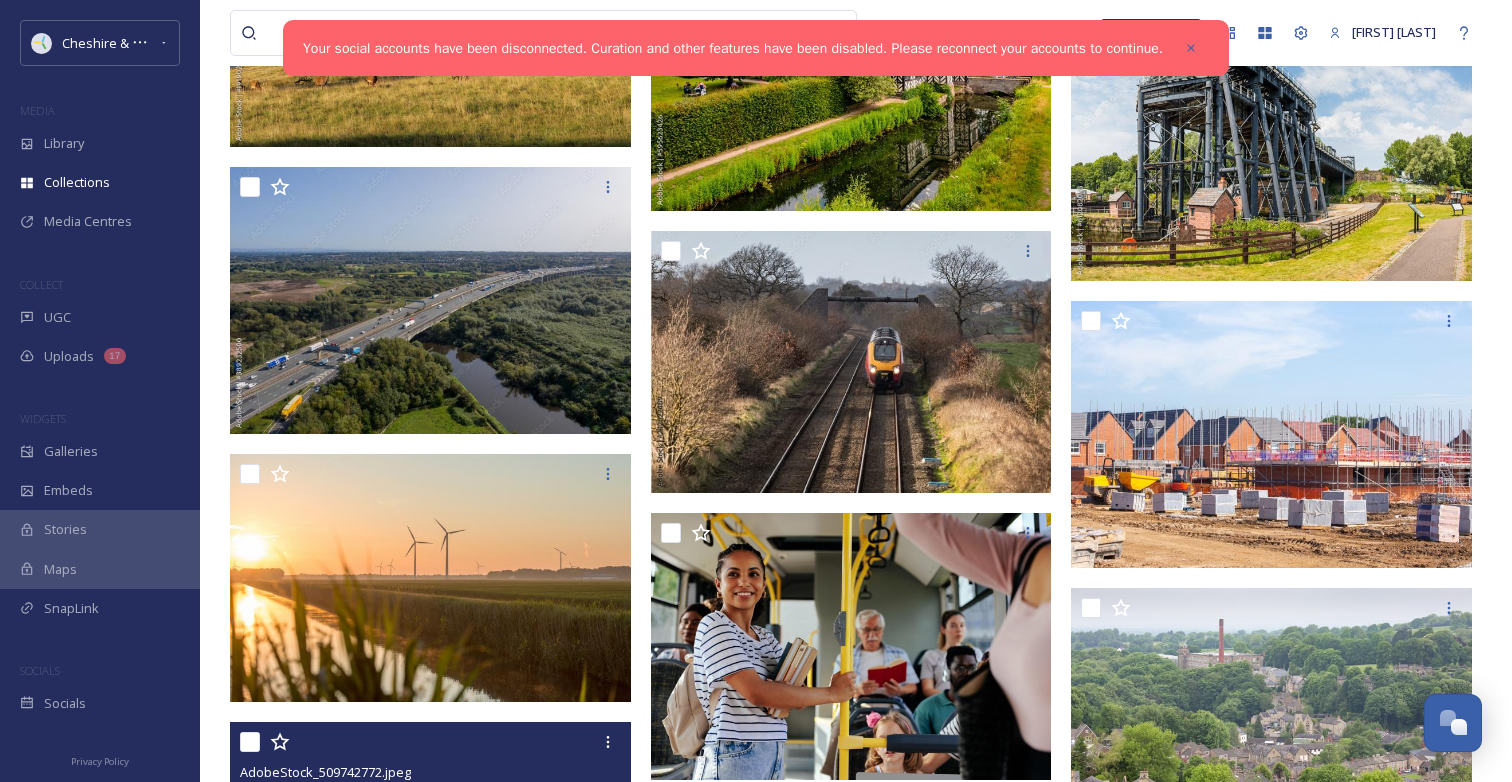 scroll, scrollTop: 514, scrollLeft: 0, axis: vertical 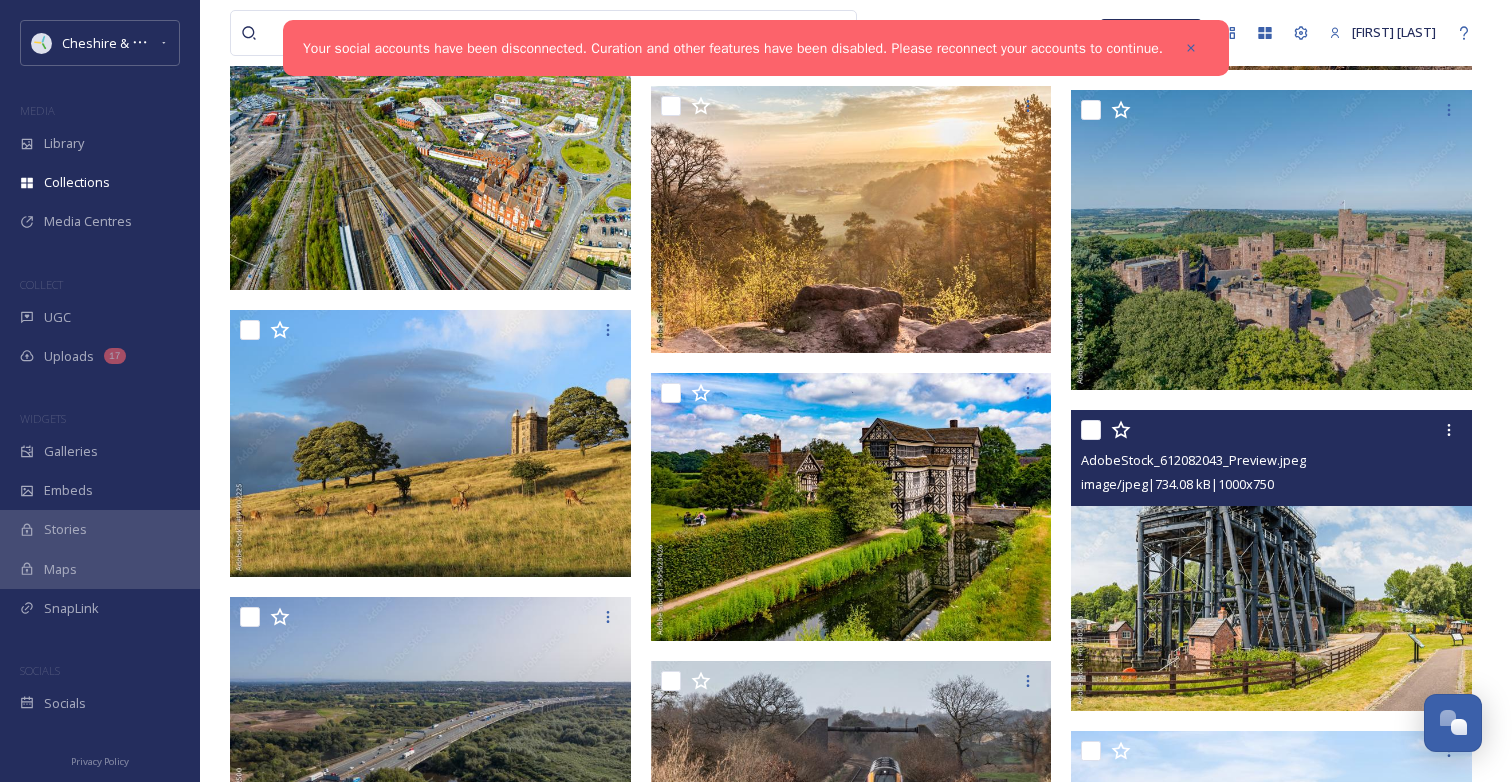 click at bounding box center [1271, 560] 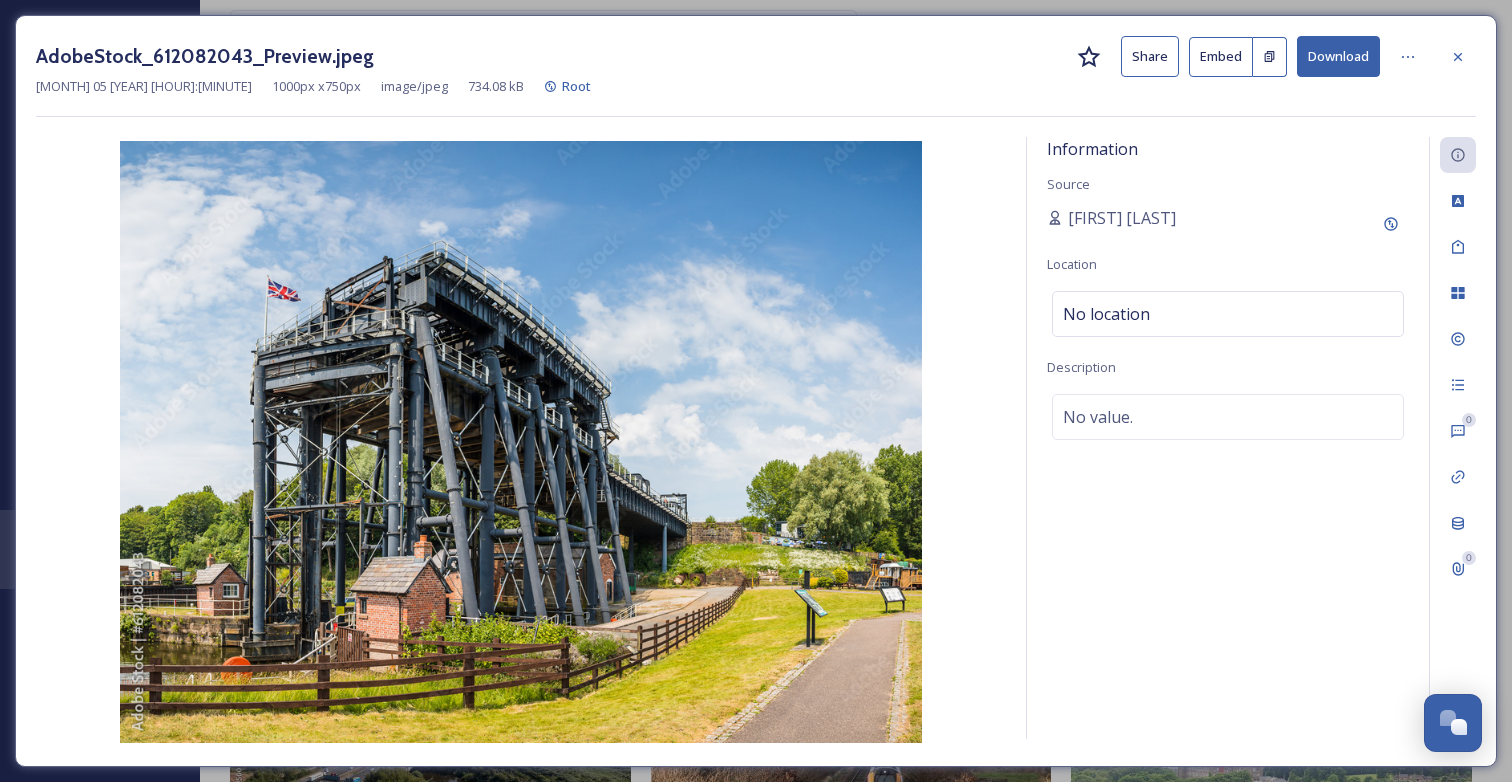 click on "Download" at bounding box center (1338, 56) 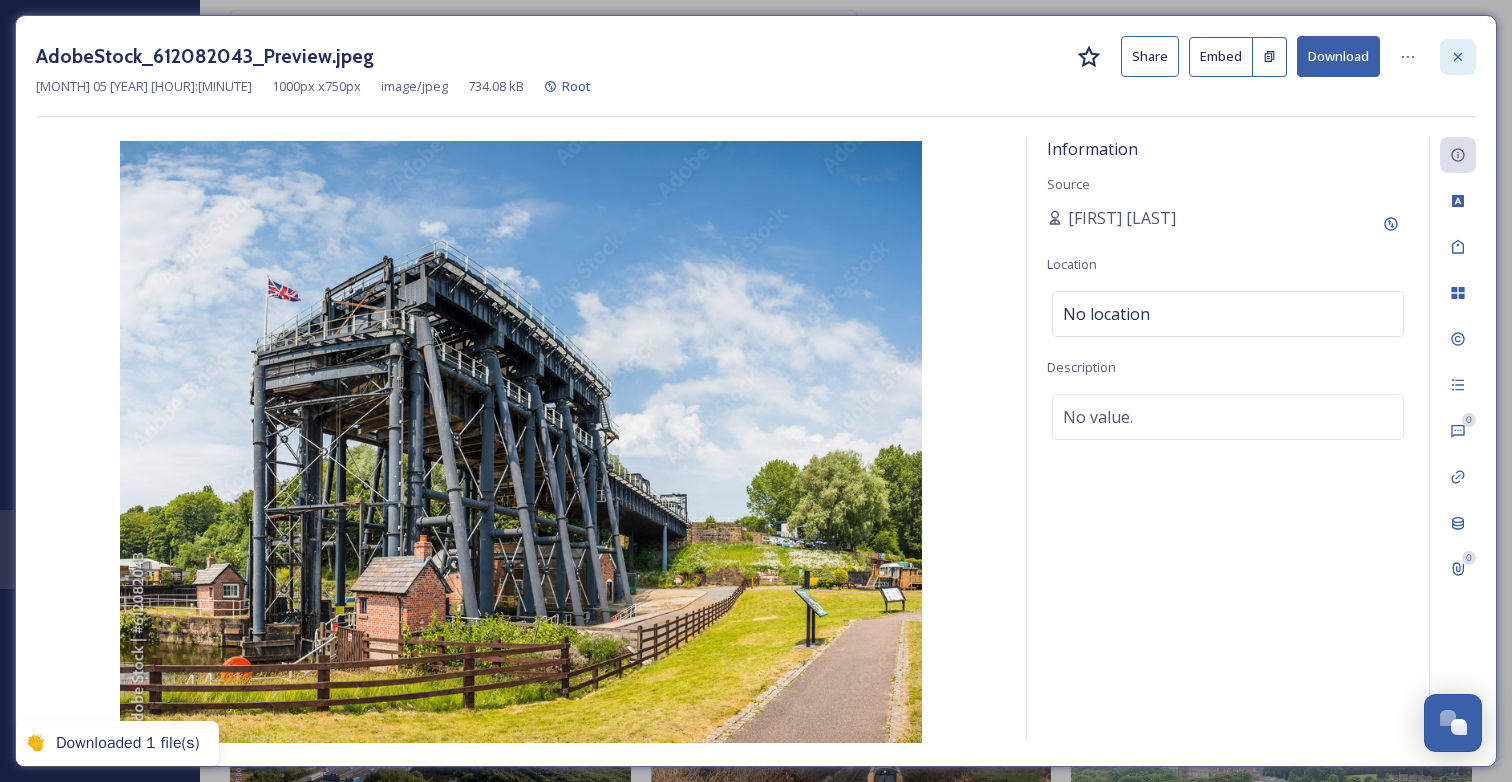 click 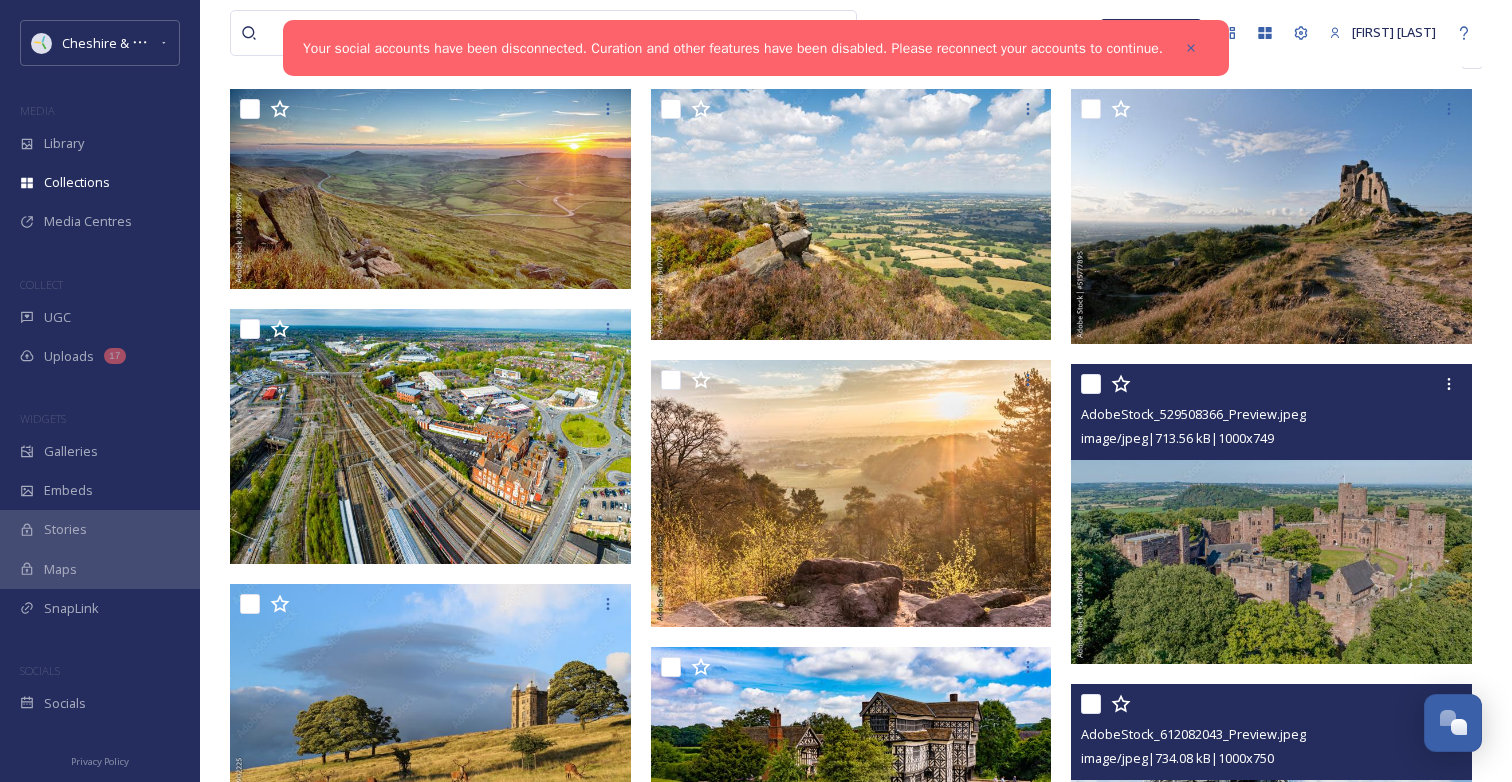 scroll, scrollTop: 222, scrollLeft: 0, axis: vertical 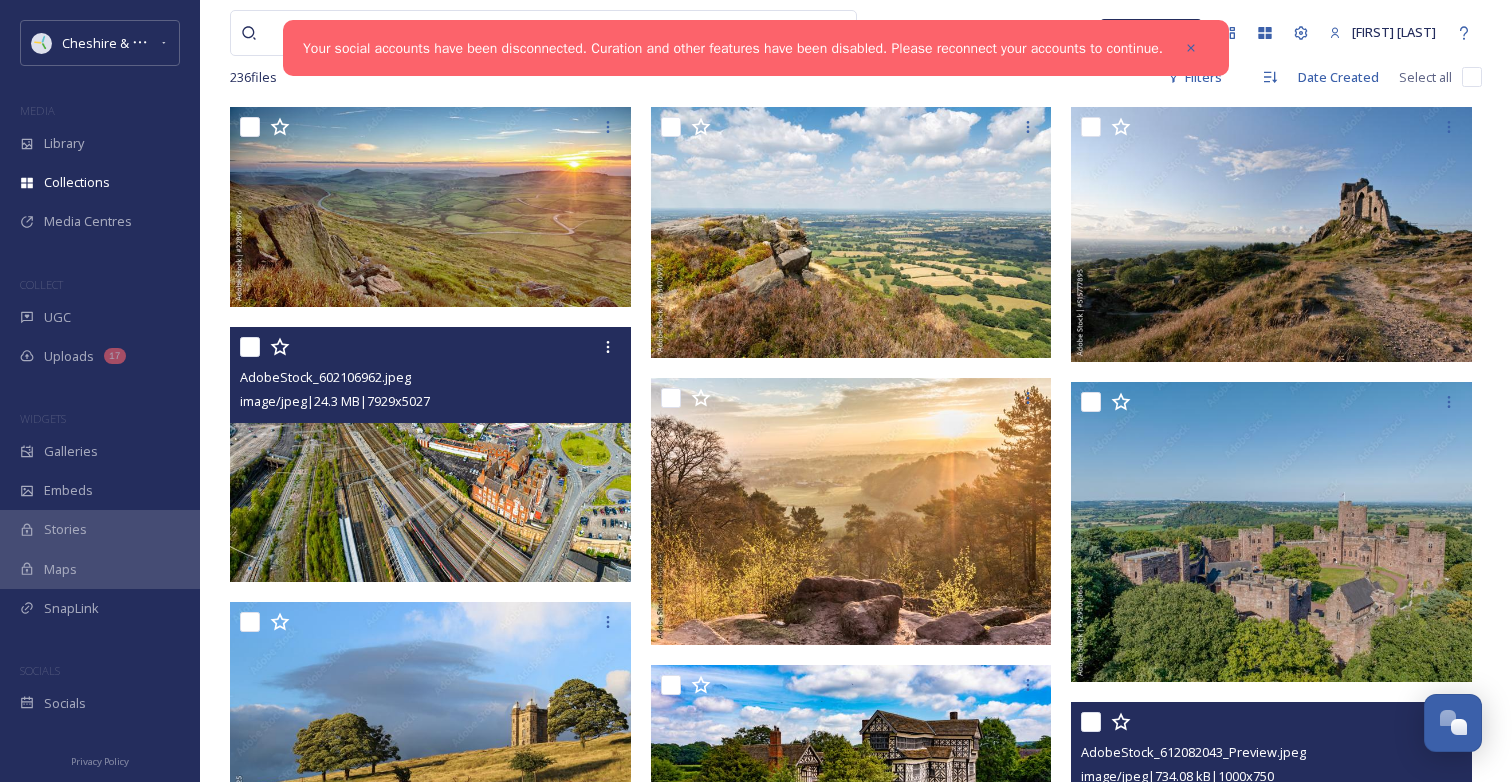 click at bounding box center (430, 454) 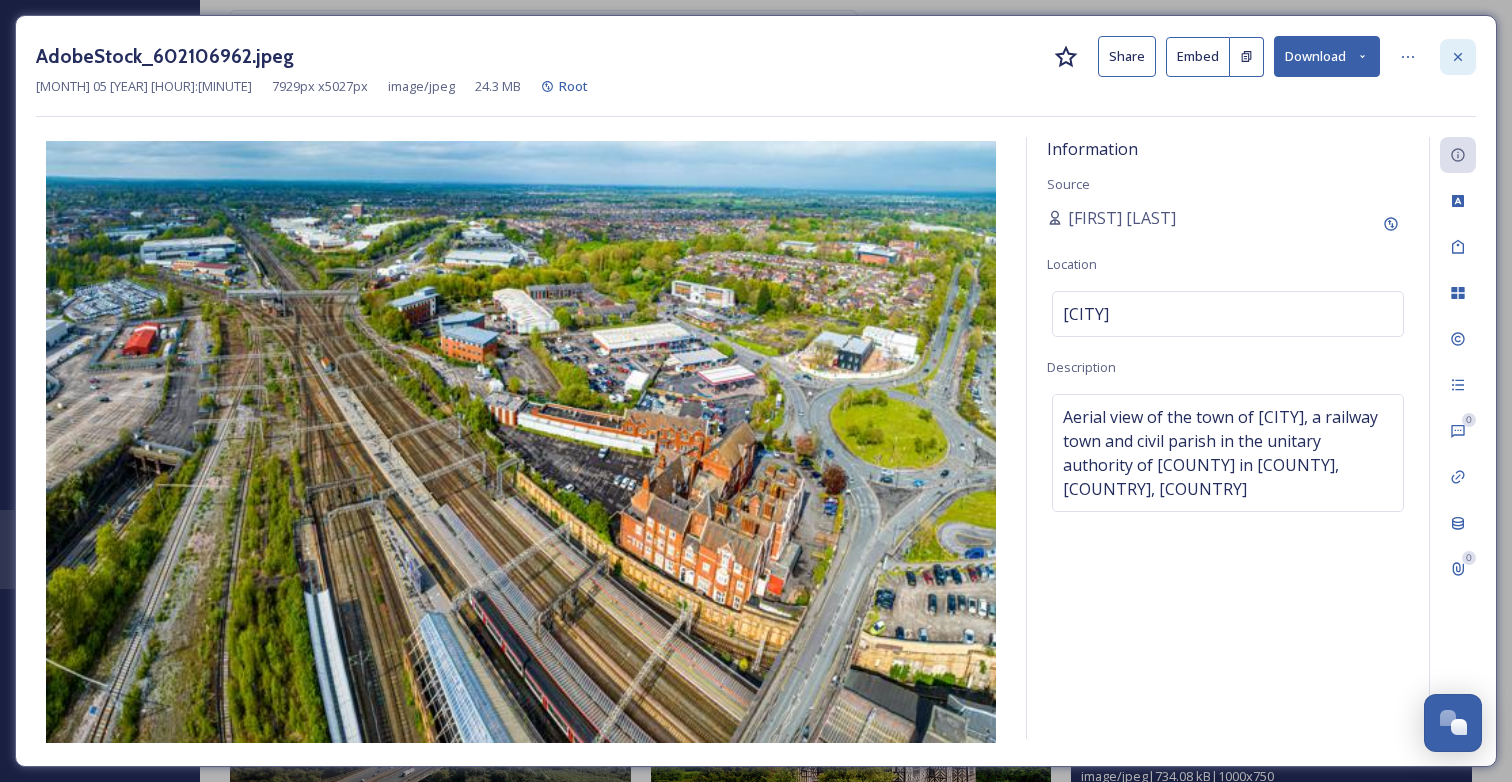 click at bounding box center [1458, 57] 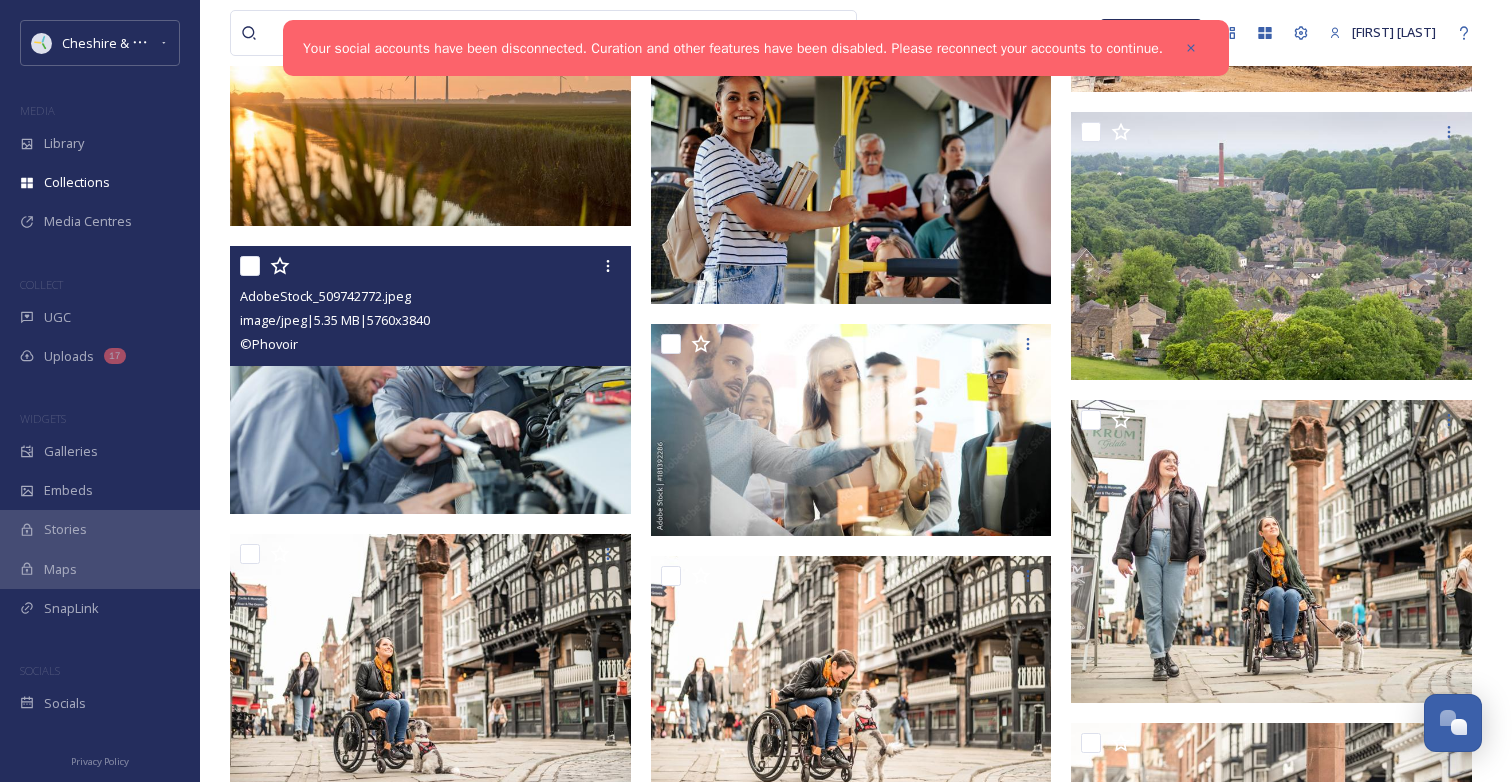 scroll, scrollTop: 1141, scrollLeft: 0, axis: vertical 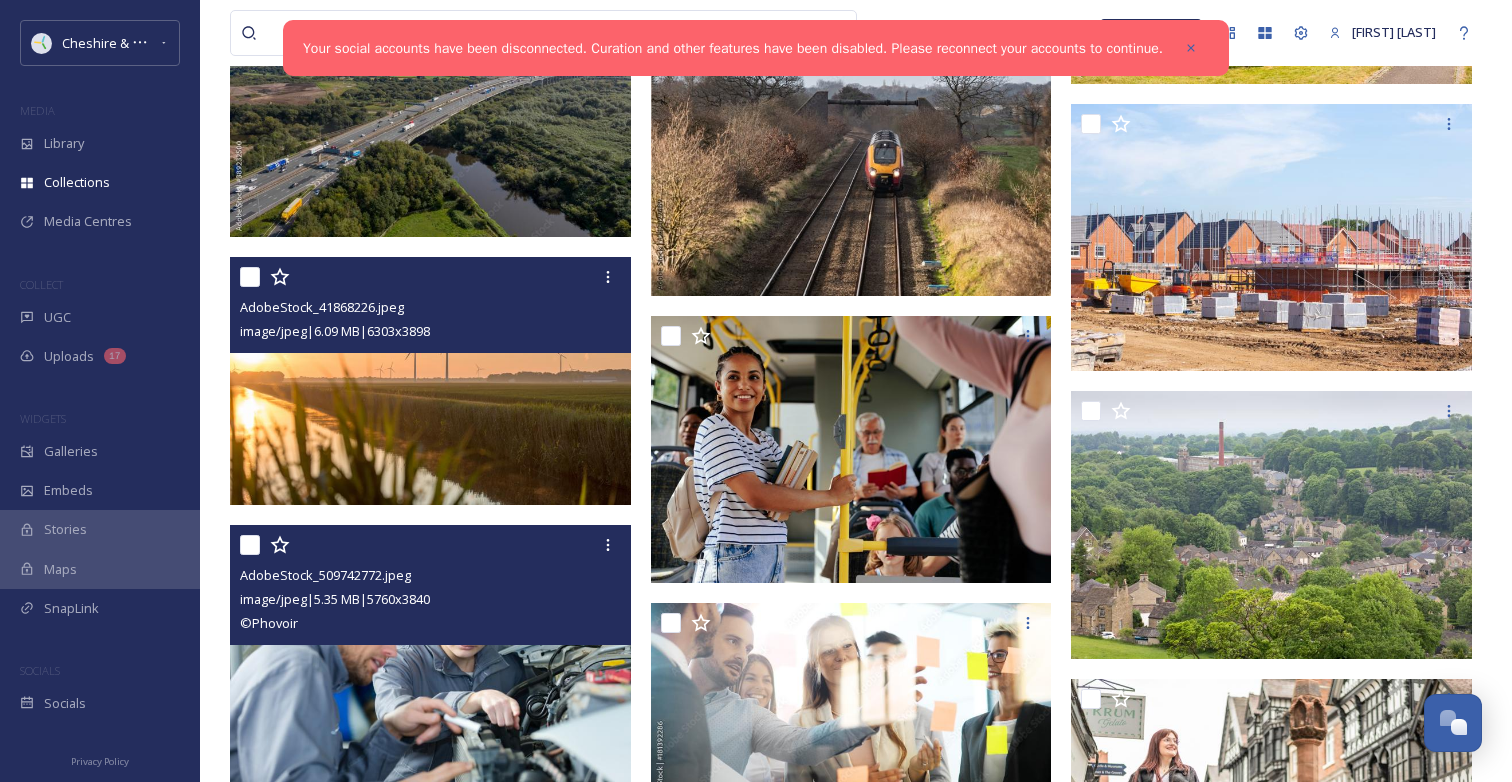 click at bounding box center (430, 381) 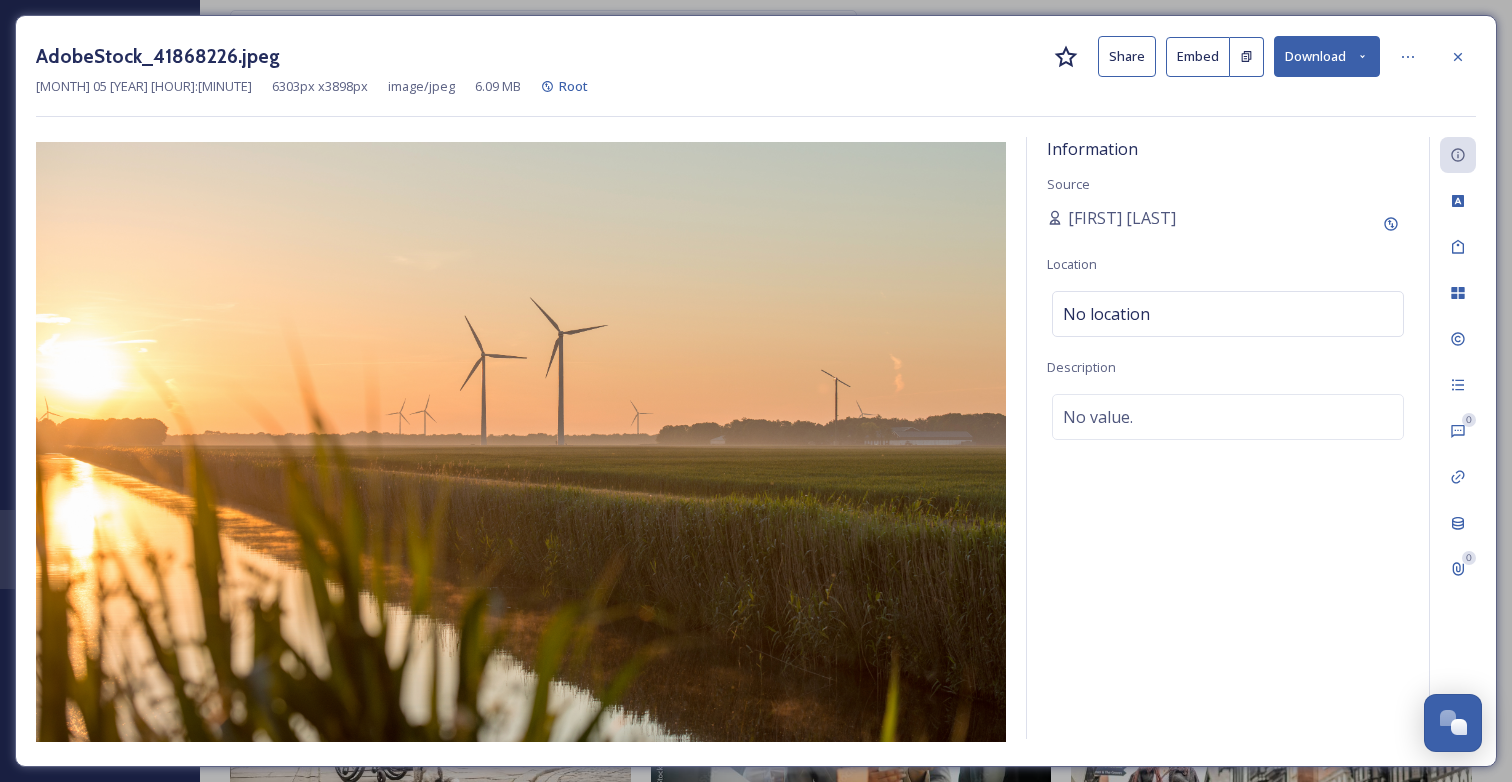 click on "Download" at bounding box center (1327, 56) 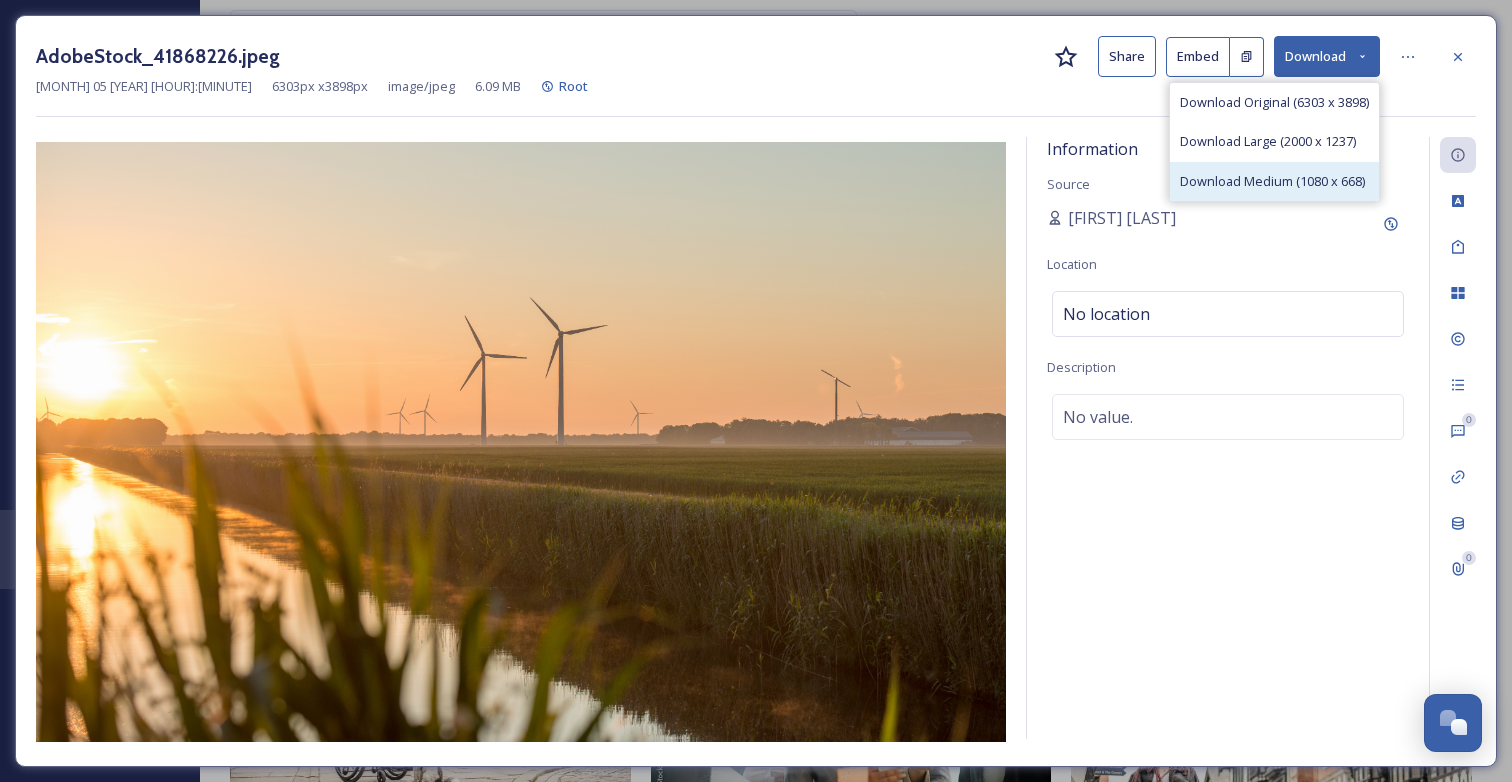 click on "Download Medium (1080 x 668)" at bounding box center (1272, 181) 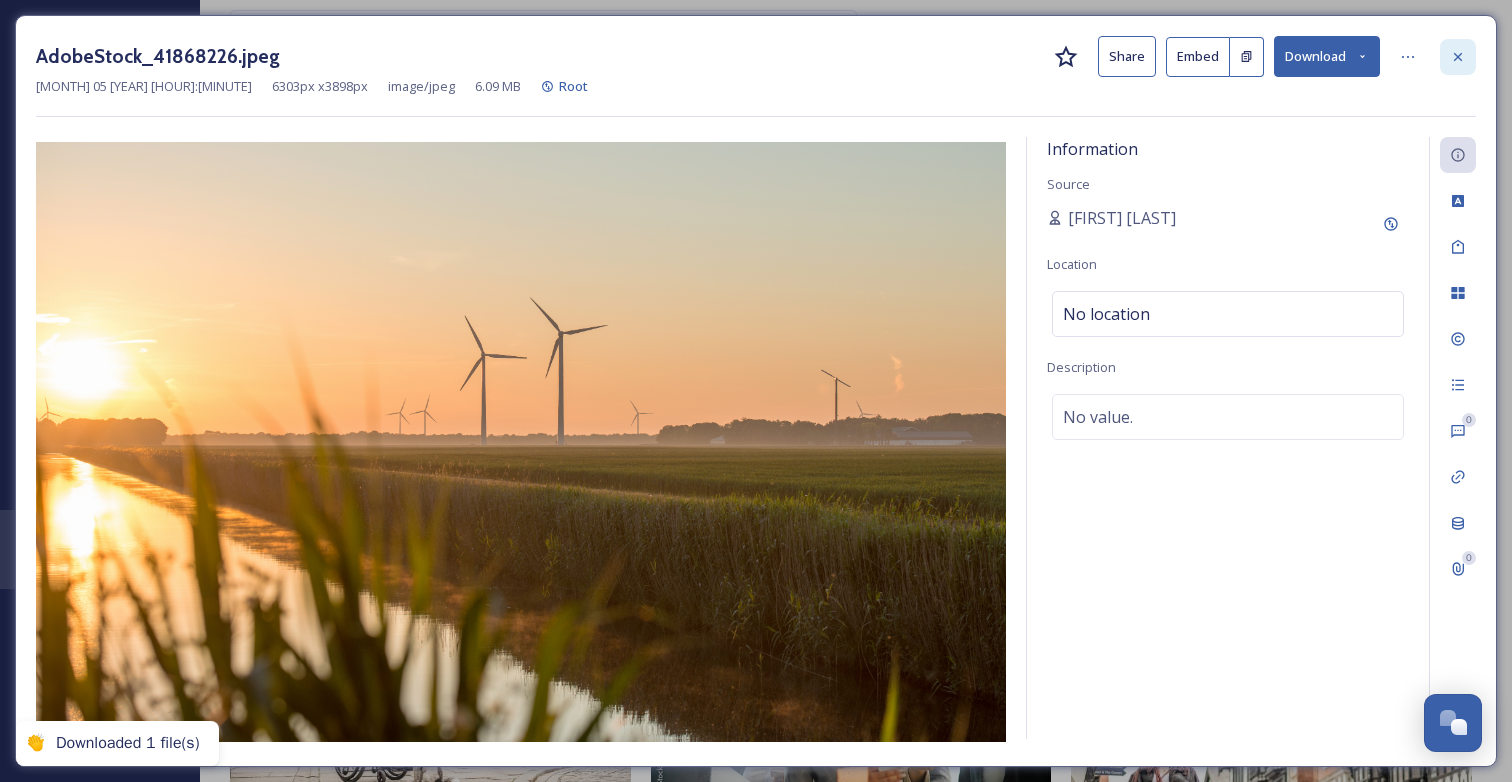 click 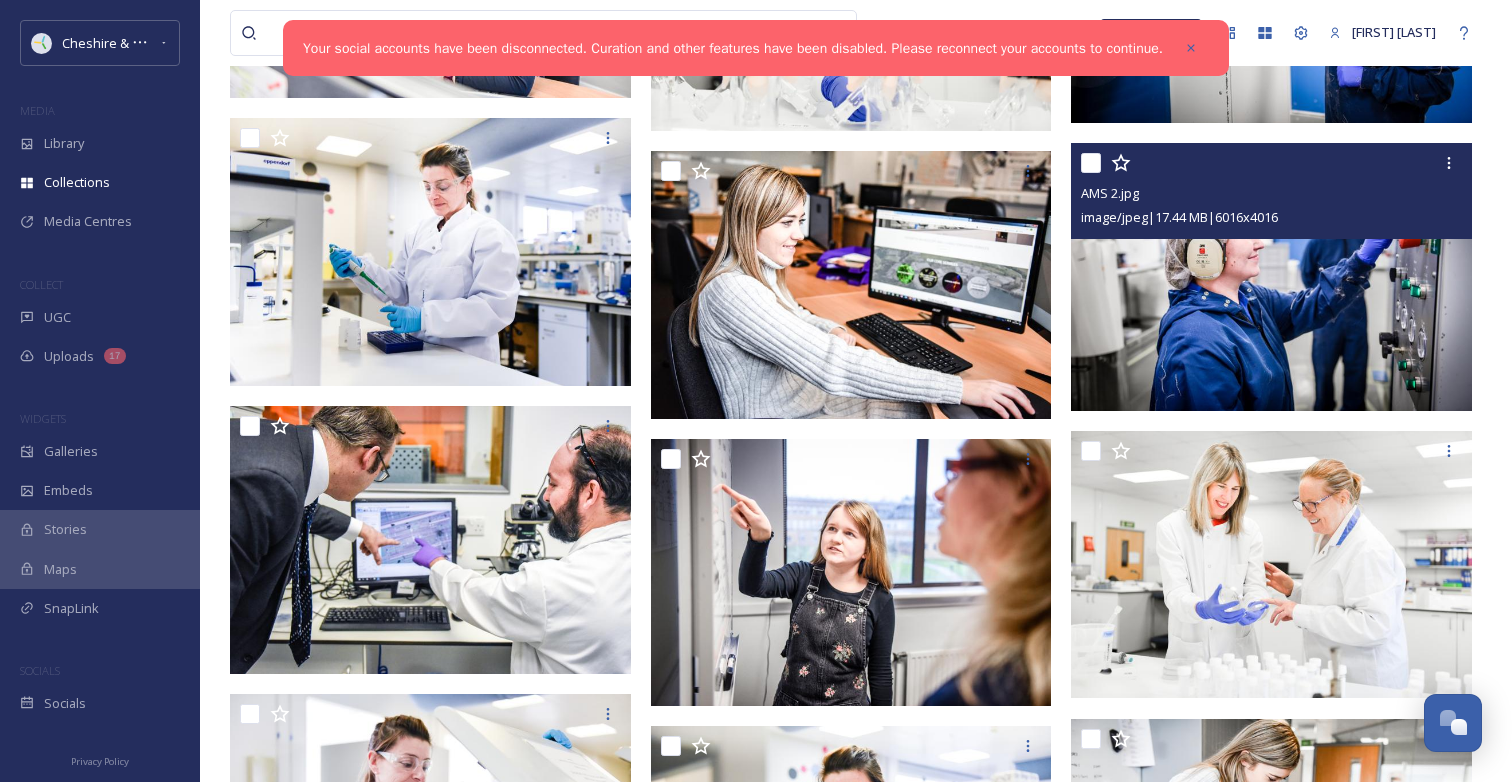 scroll, scrollTop: 15798, scrollLeft: 0, axis: vertical 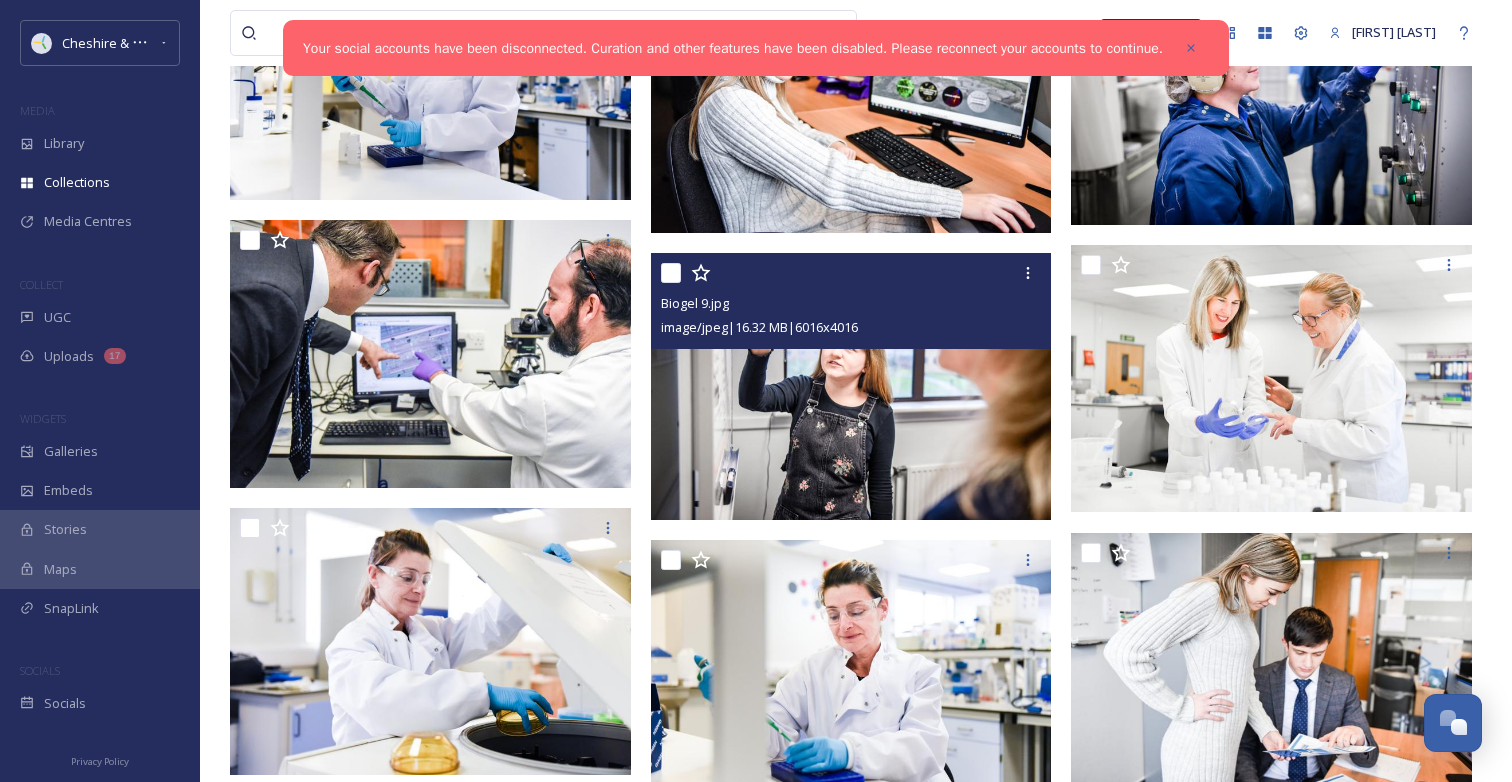 click at bounding box center [851, 387] 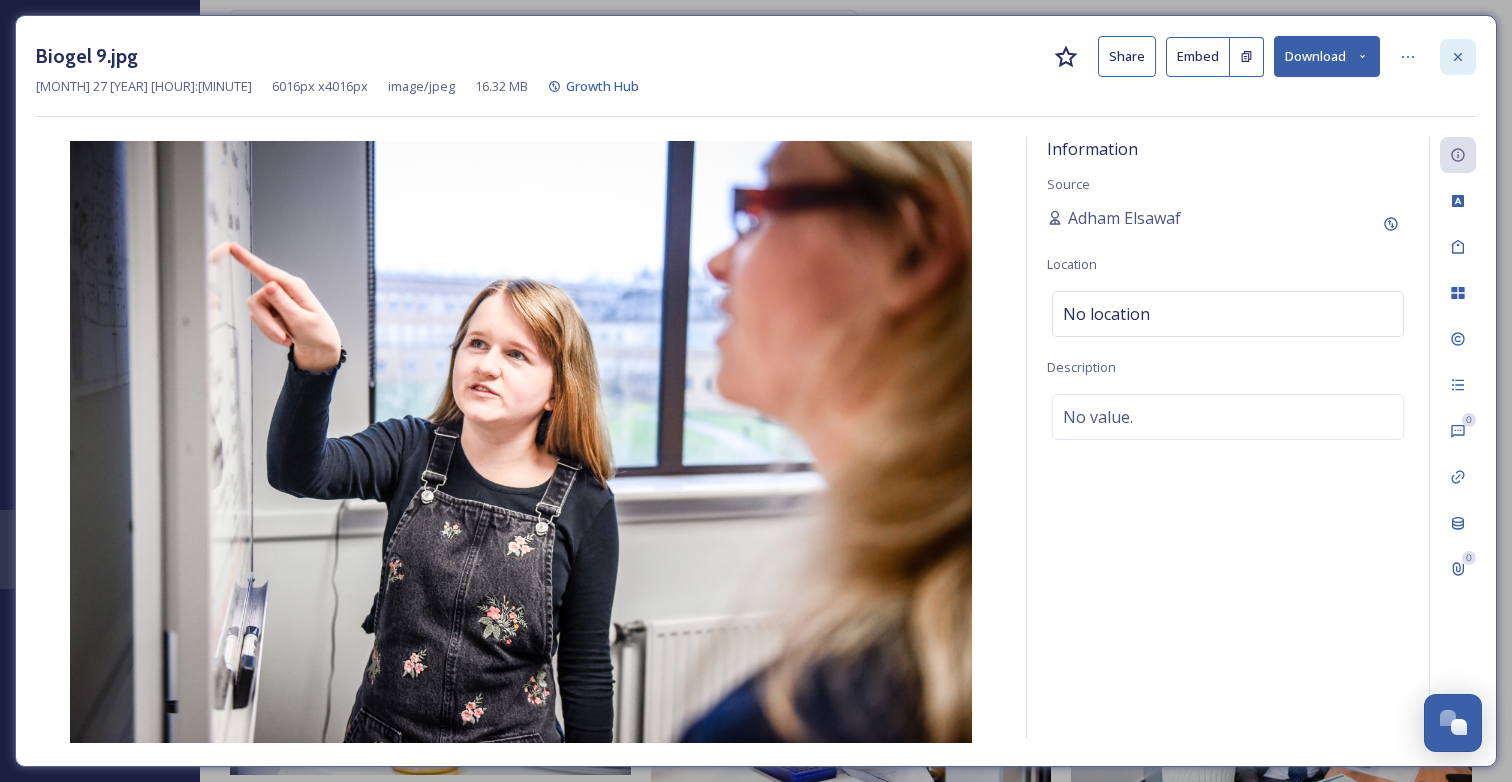 click 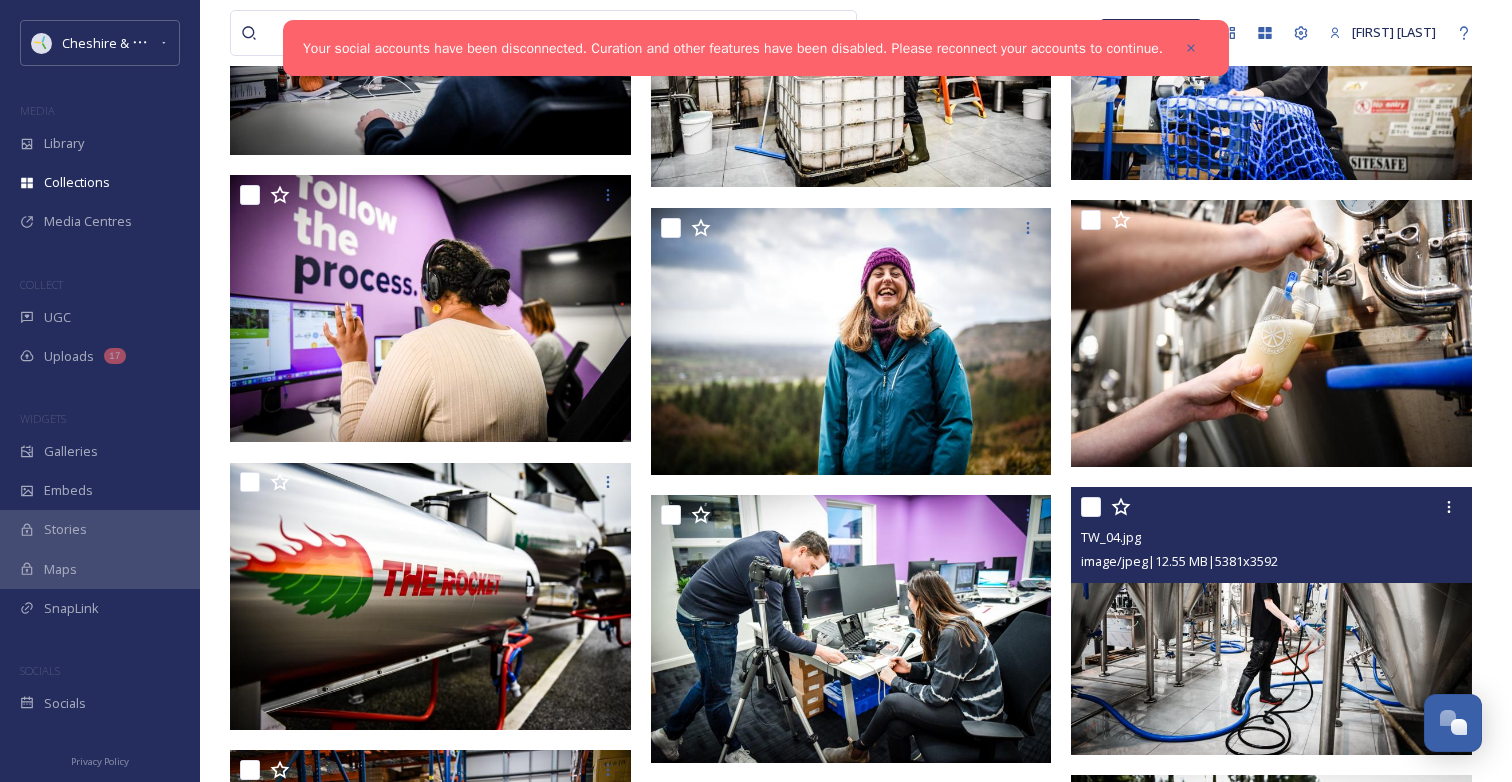 scroll, scrollTop: 17765, scrollLeft: 0, axis: vertical 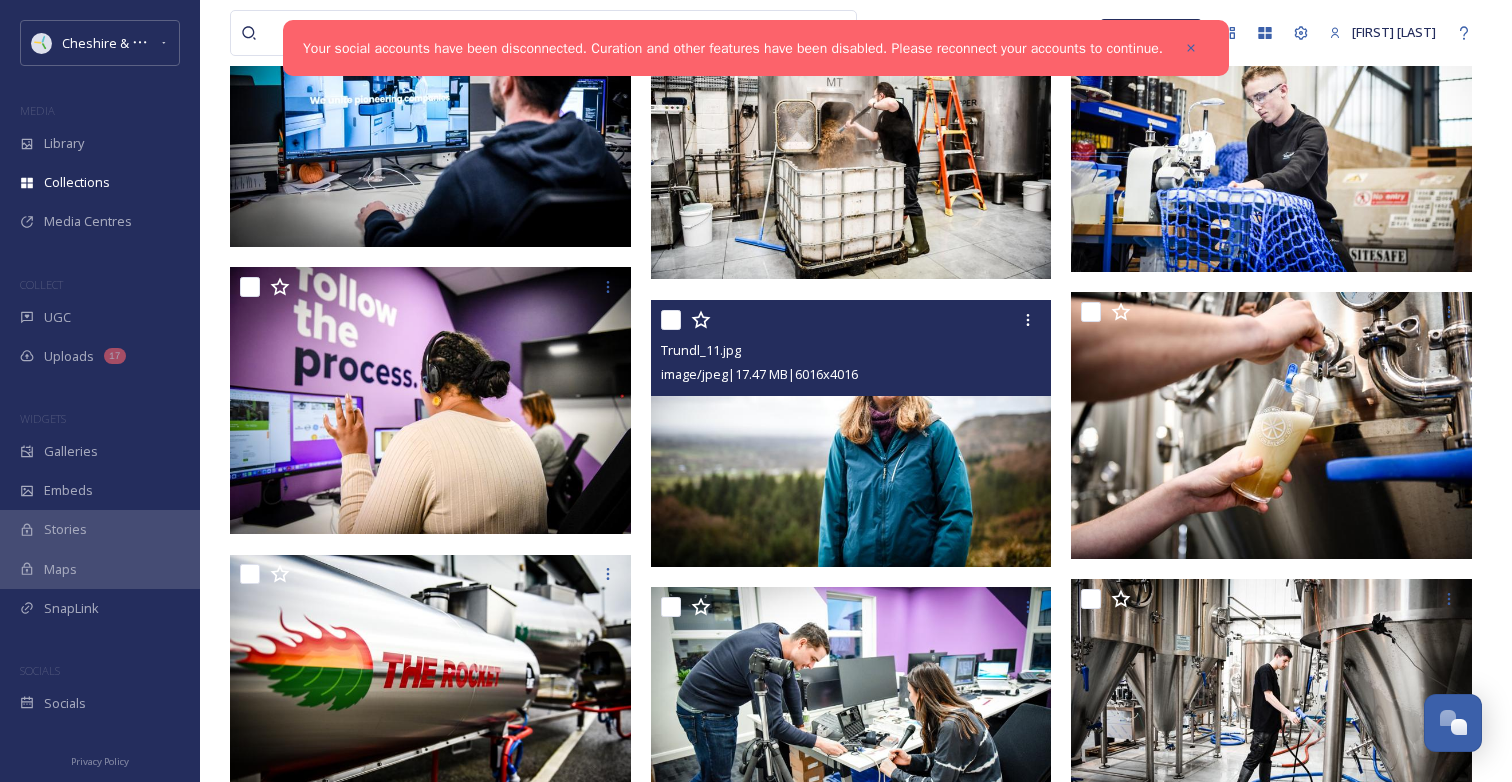 click at bounding box center [851, 434] 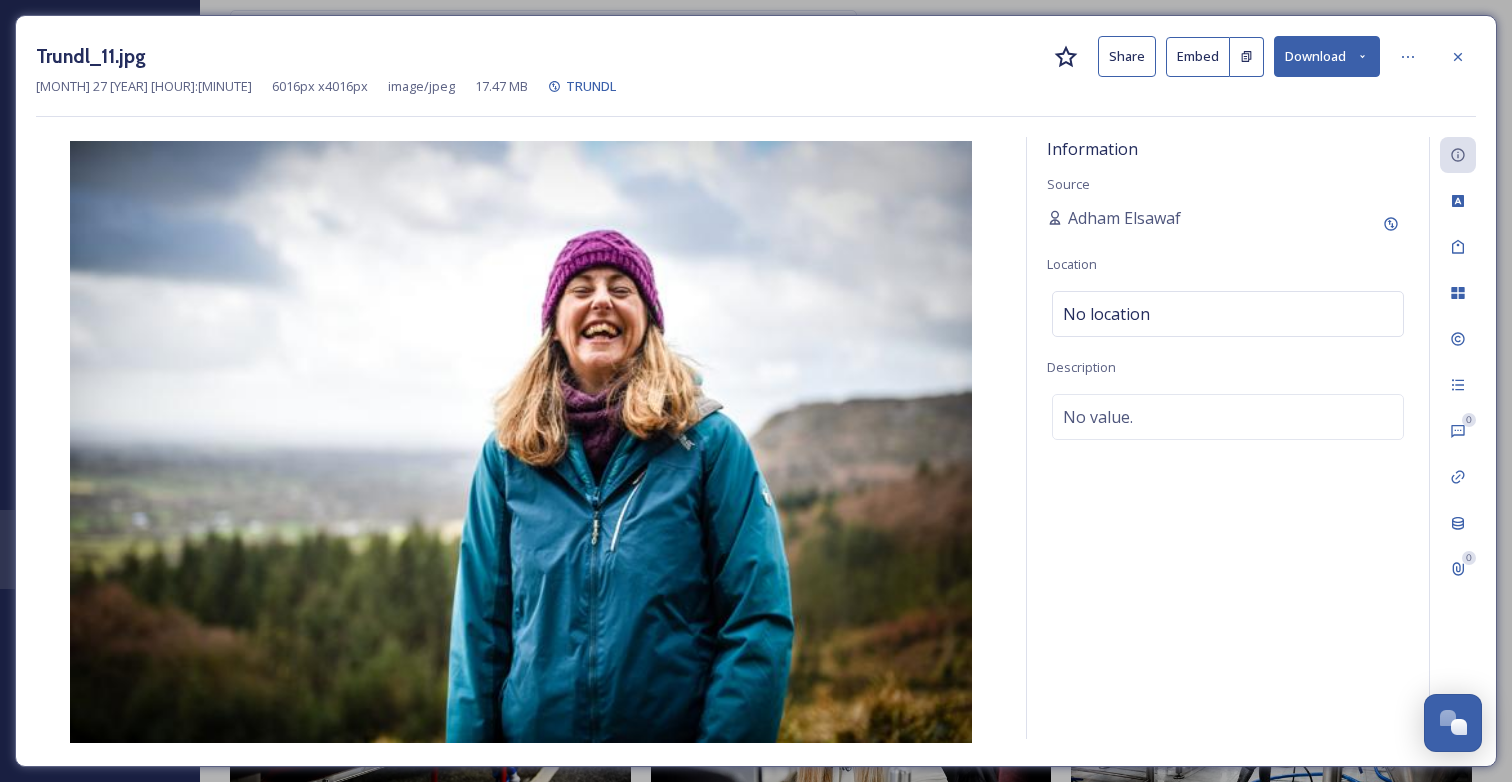 click on "Download" at bounding box center (1327, 56) 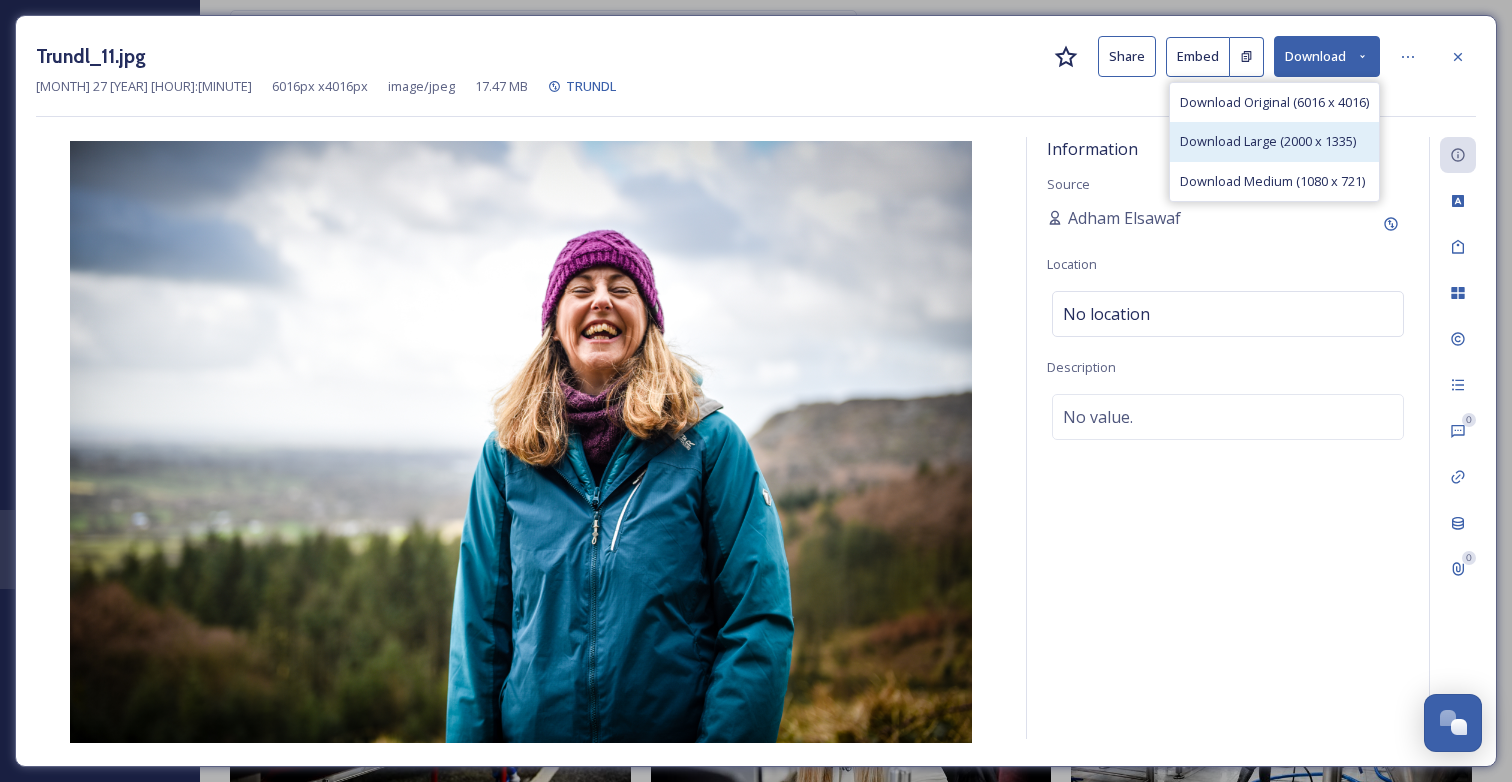 click on "Download Large (2000 x 1335)" at bounding box center [1268, 141] 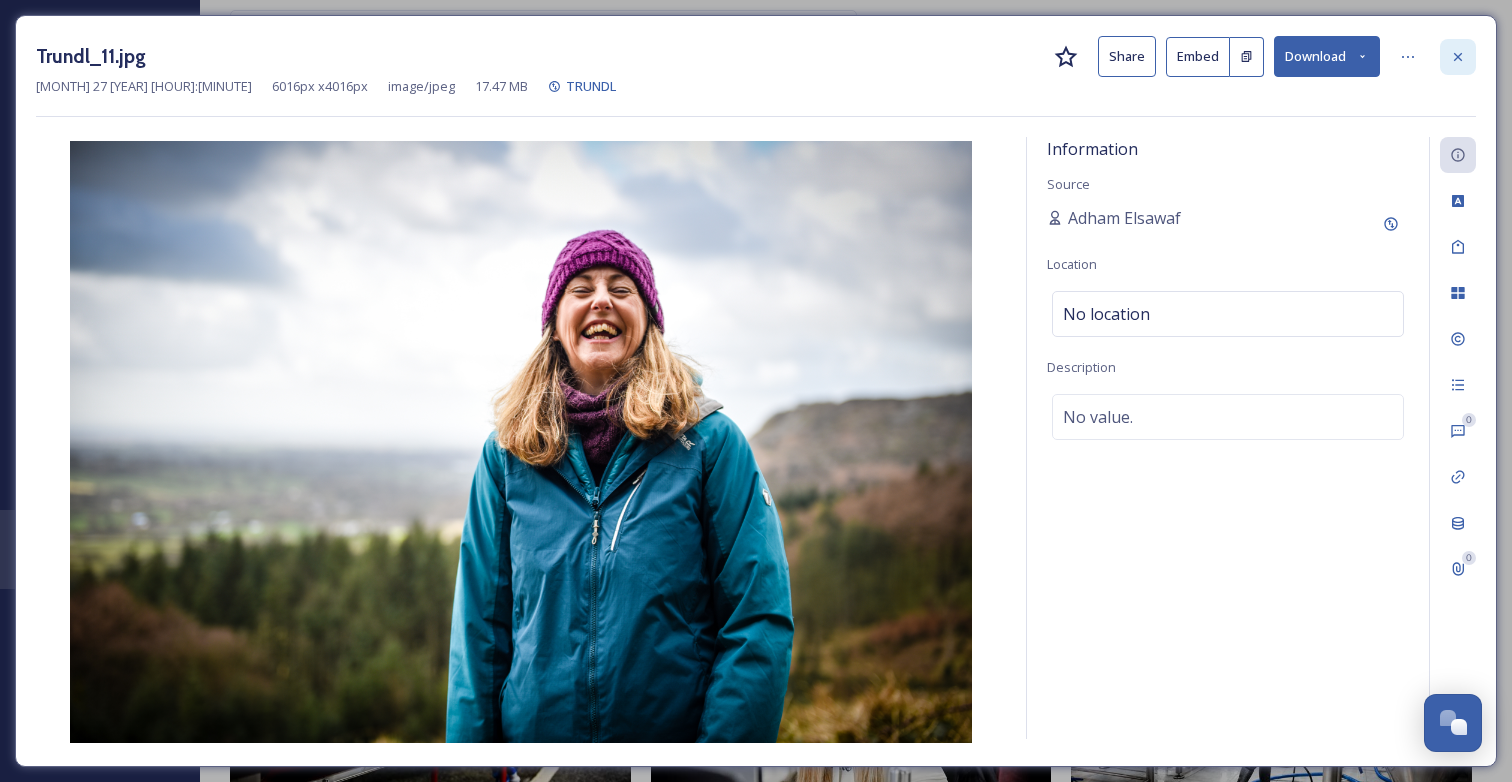 click at bounding box center (1458, 57) 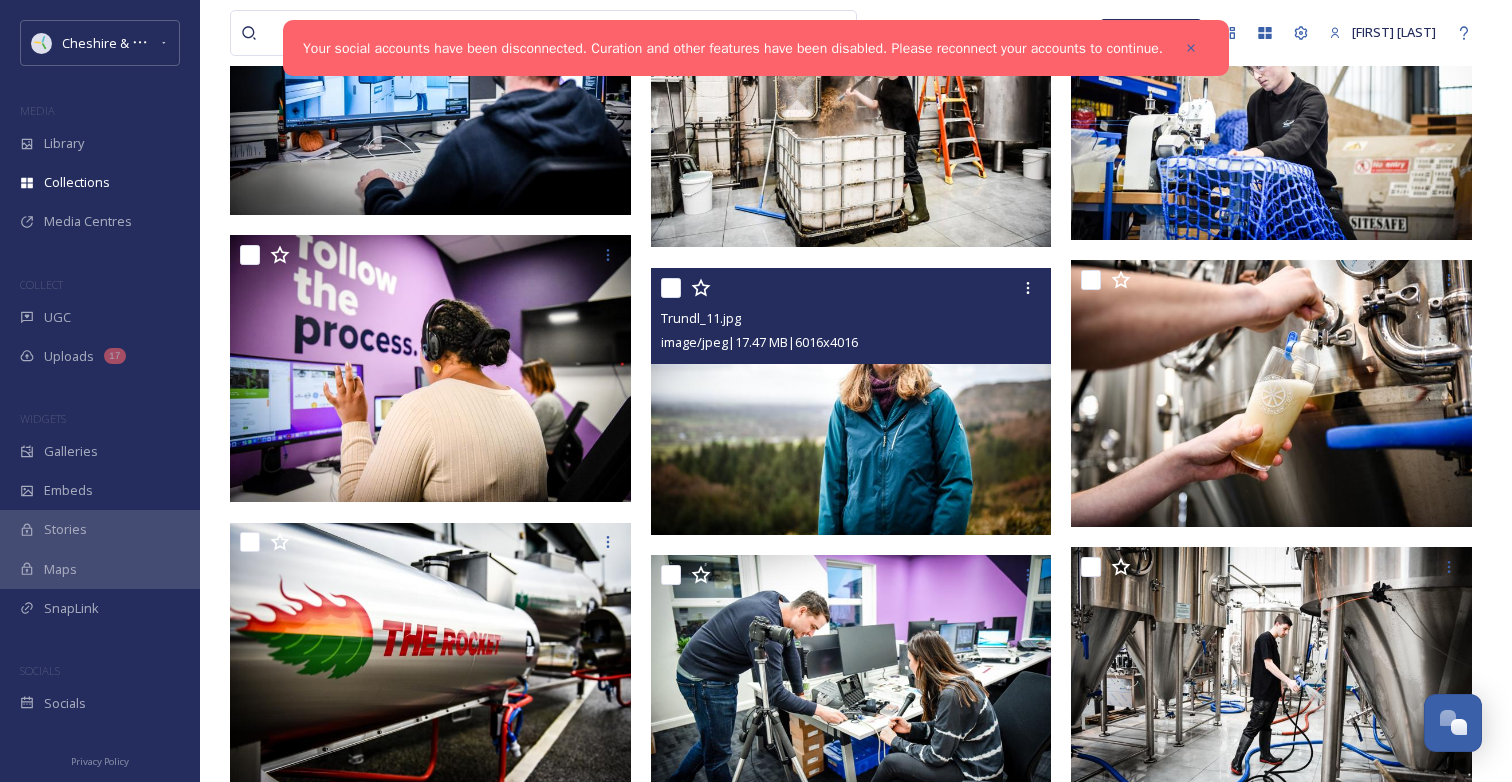 scroll, scrollTop: 17807, scrollLeft: 0, axis: vertical 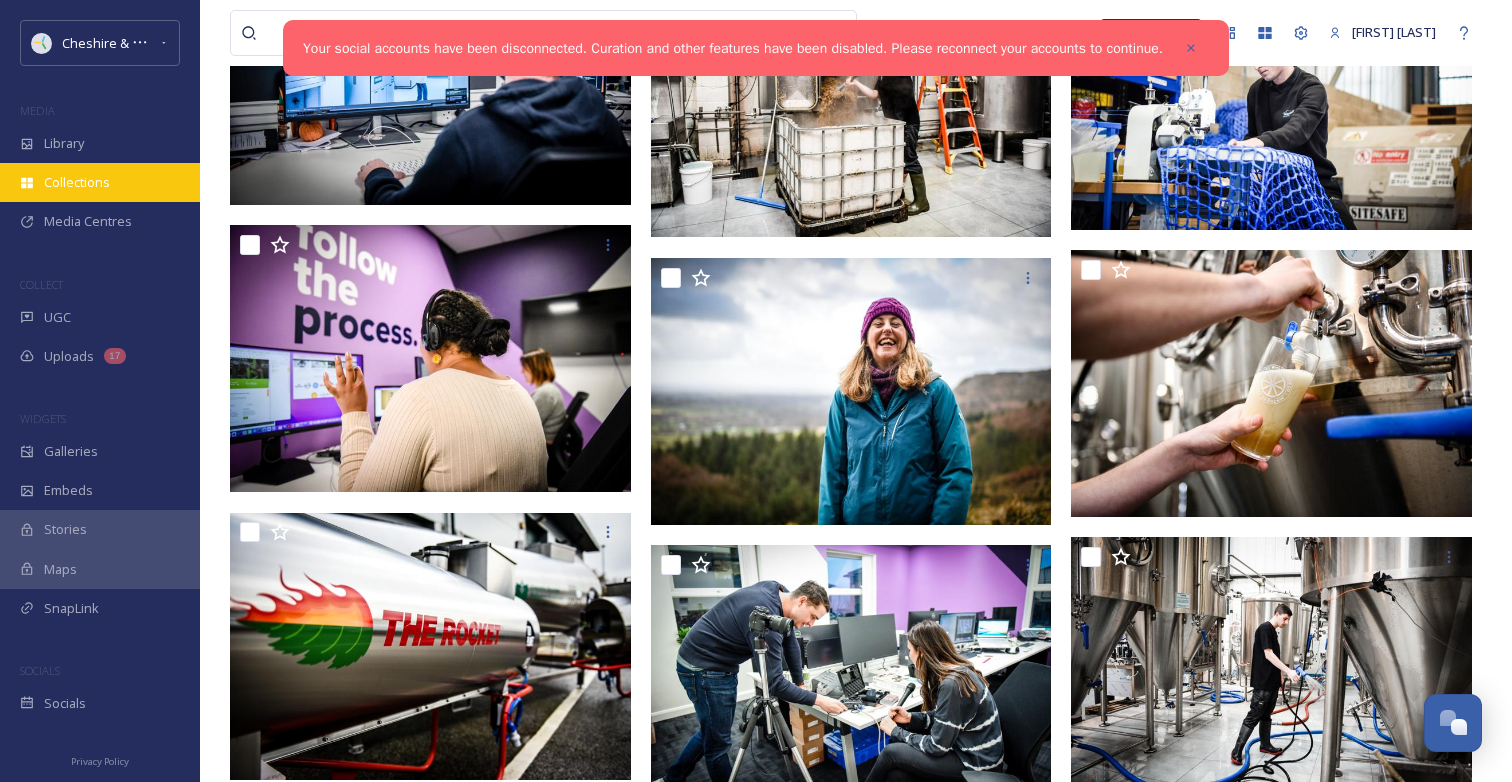click on "Collections" at bounding box center (100, 182) 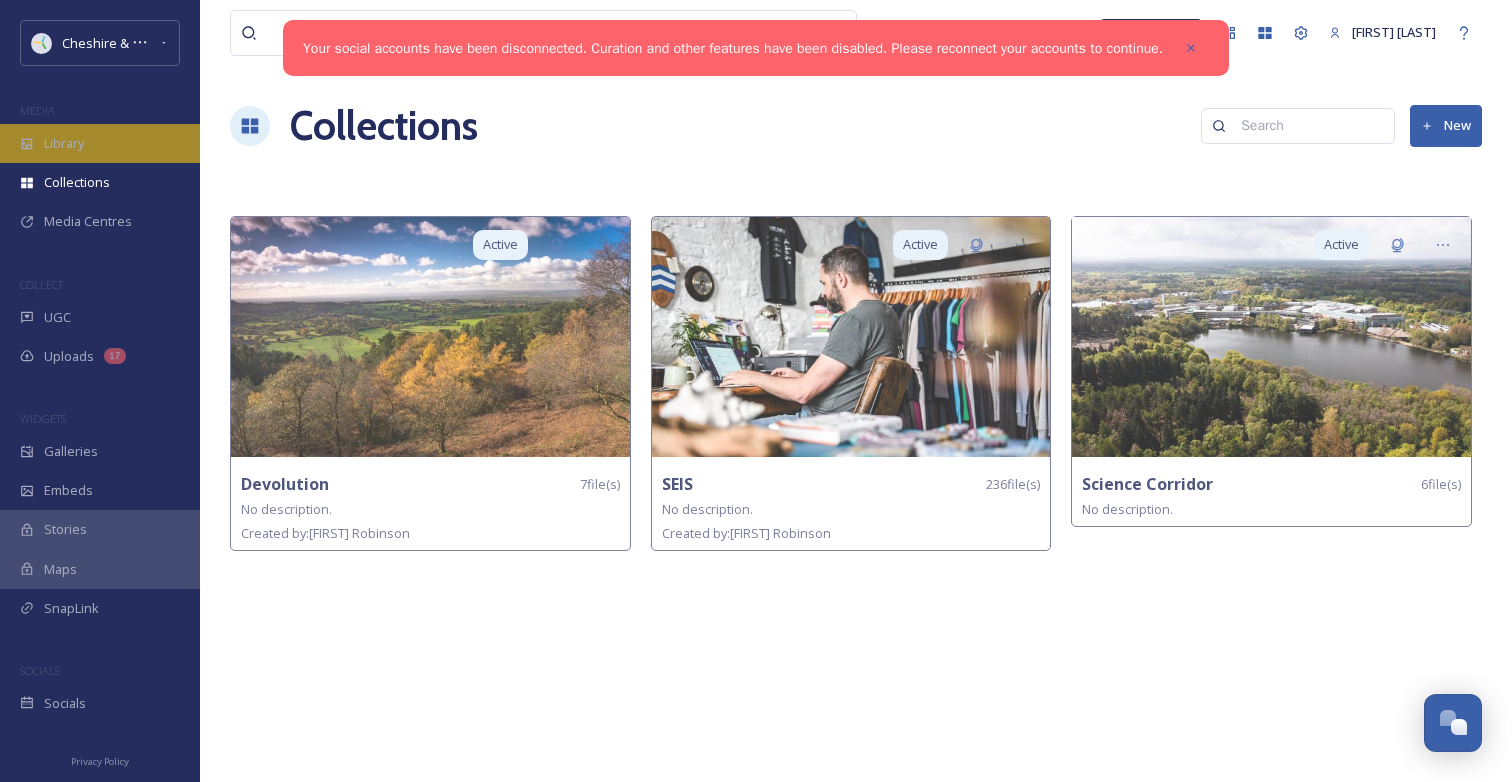click on "Library" at bounding box center [100, 143] 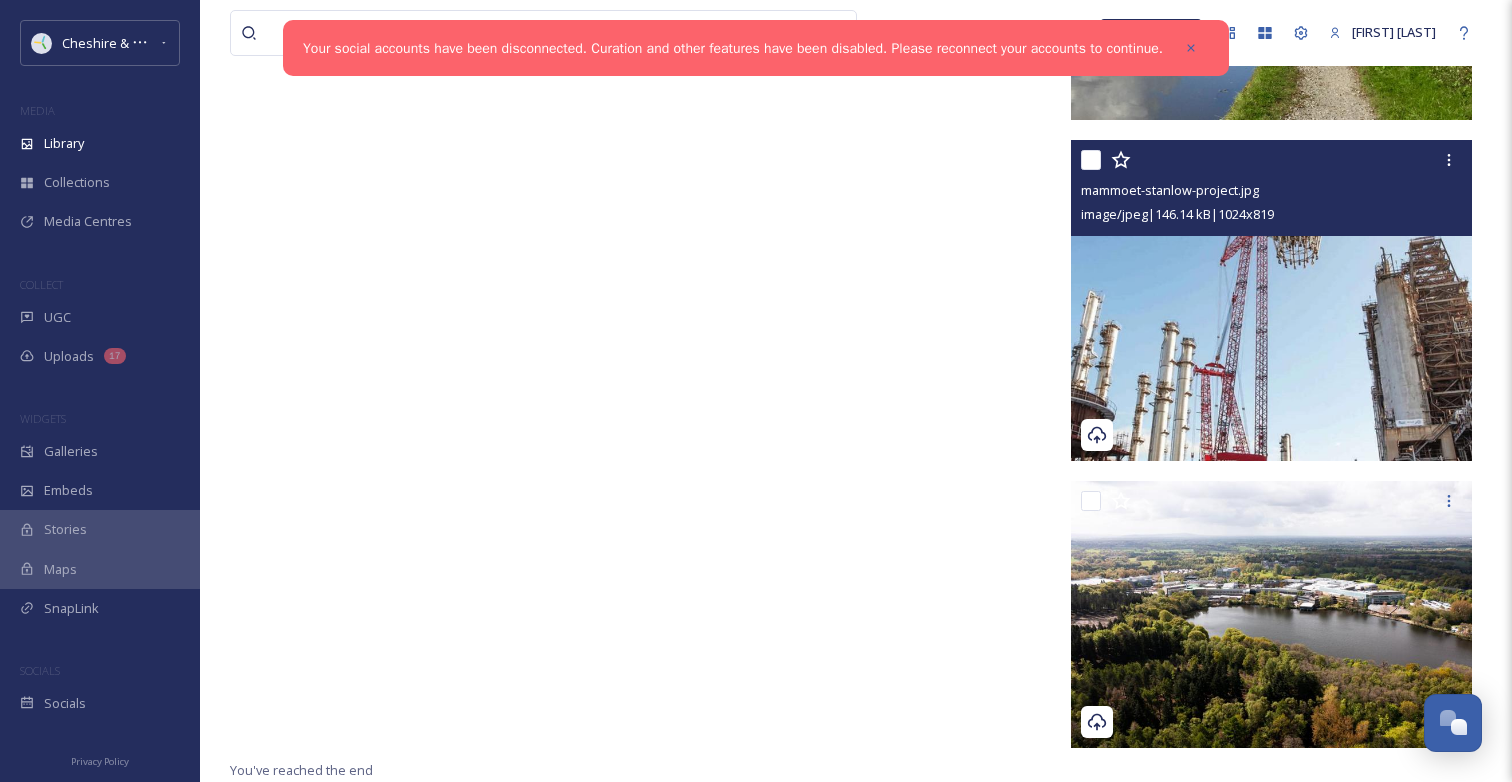 click at bounding box center [1271, 300] 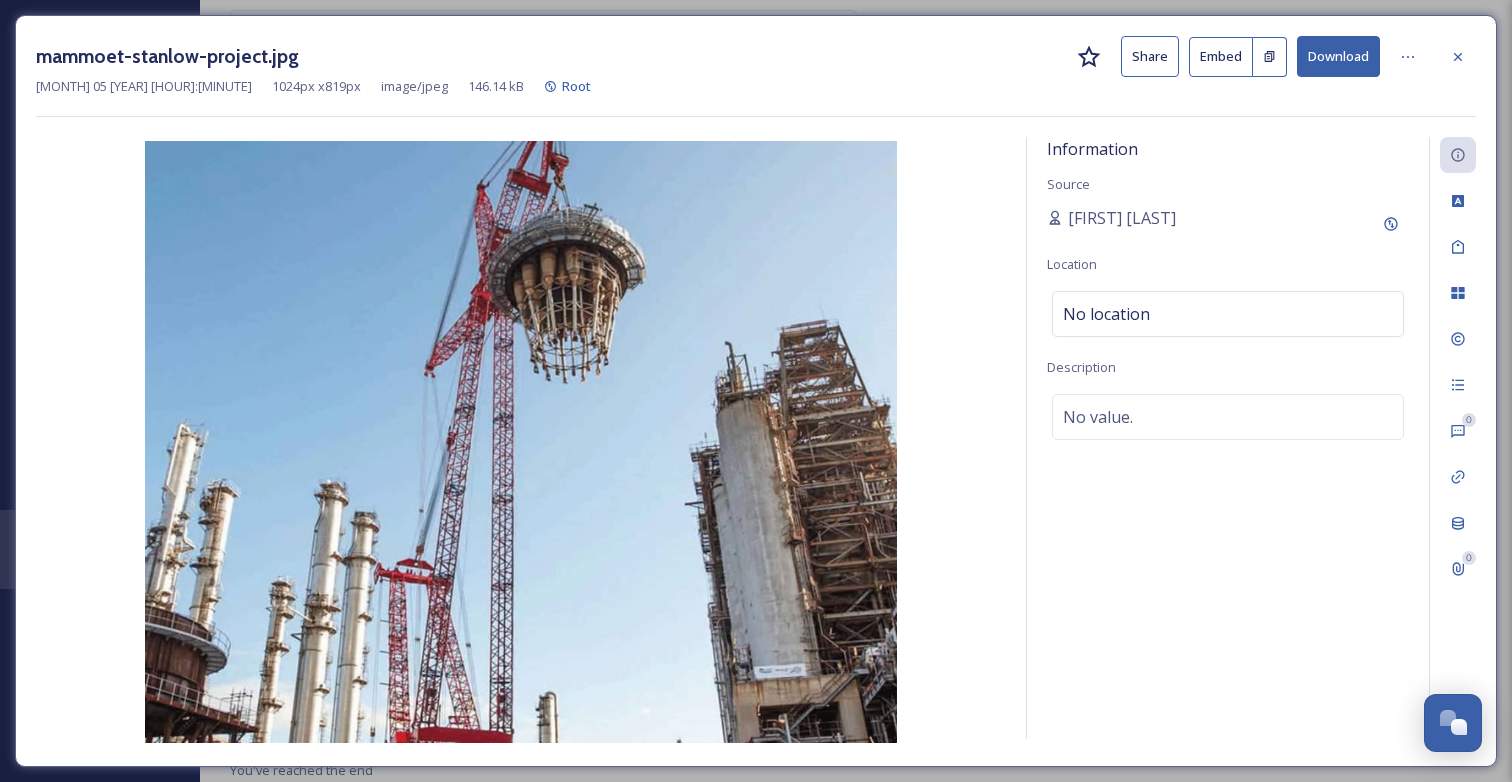 click on "Download" at bounding box center [1338, 56] 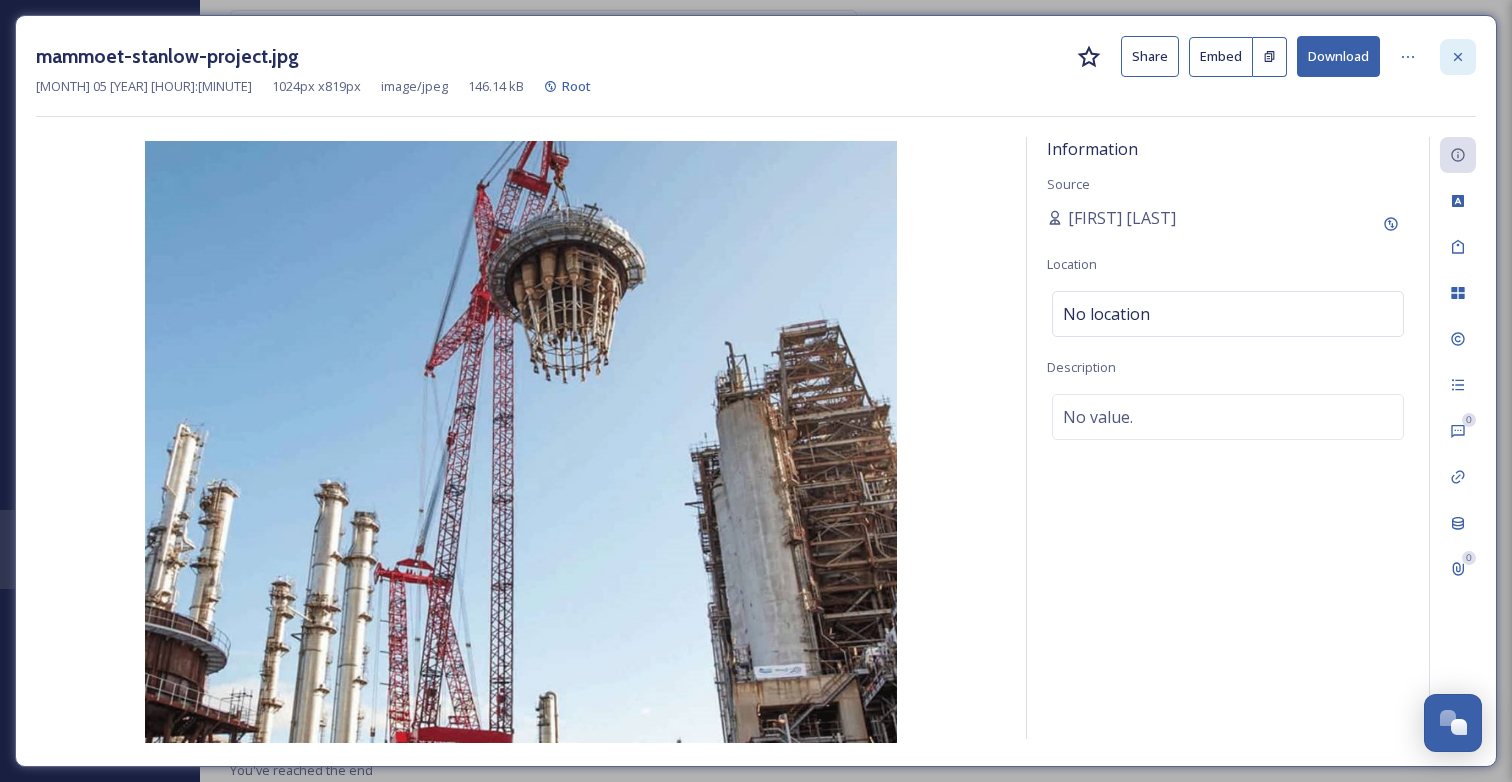 click at bounding box center [1458, 57] 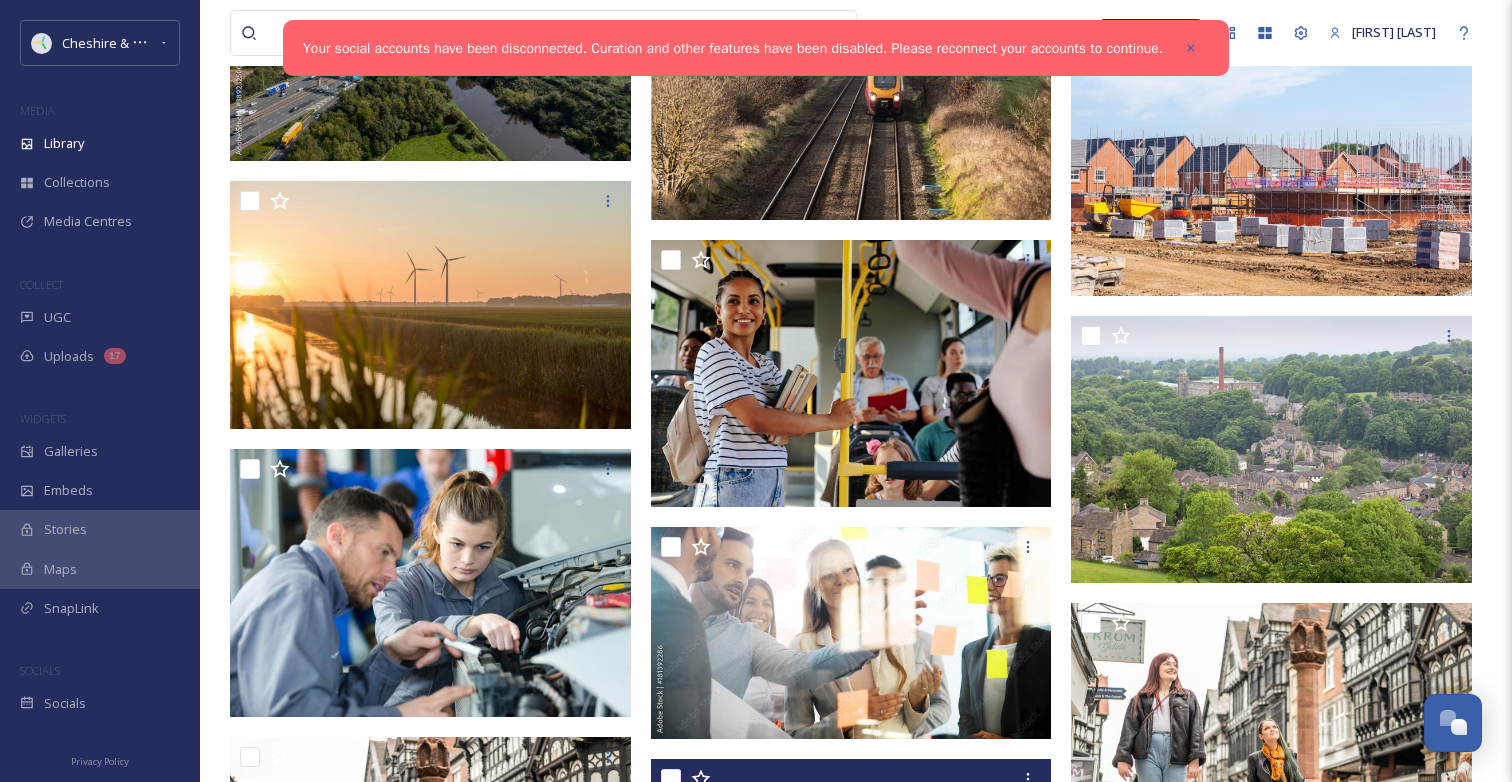 scroll, scrollTop: 893, scrollLeft: 0, axis: vertical 